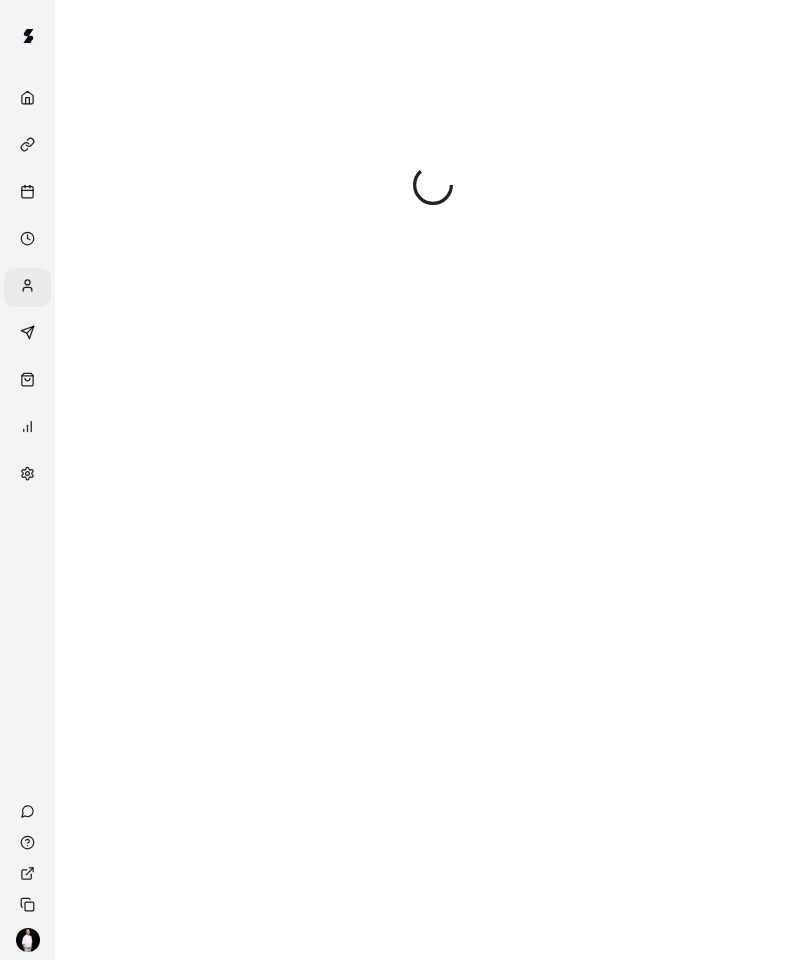 scroll, scrollTop: 0, scrollLeft: 0, axis: both 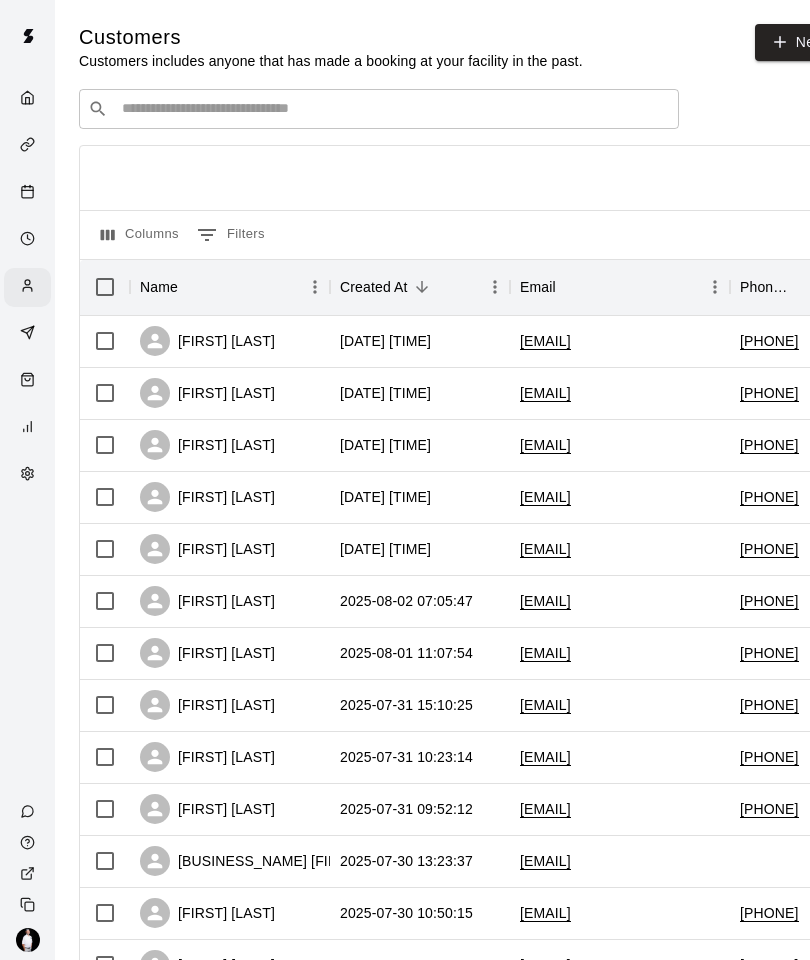 click at bounding box center (393, 109) 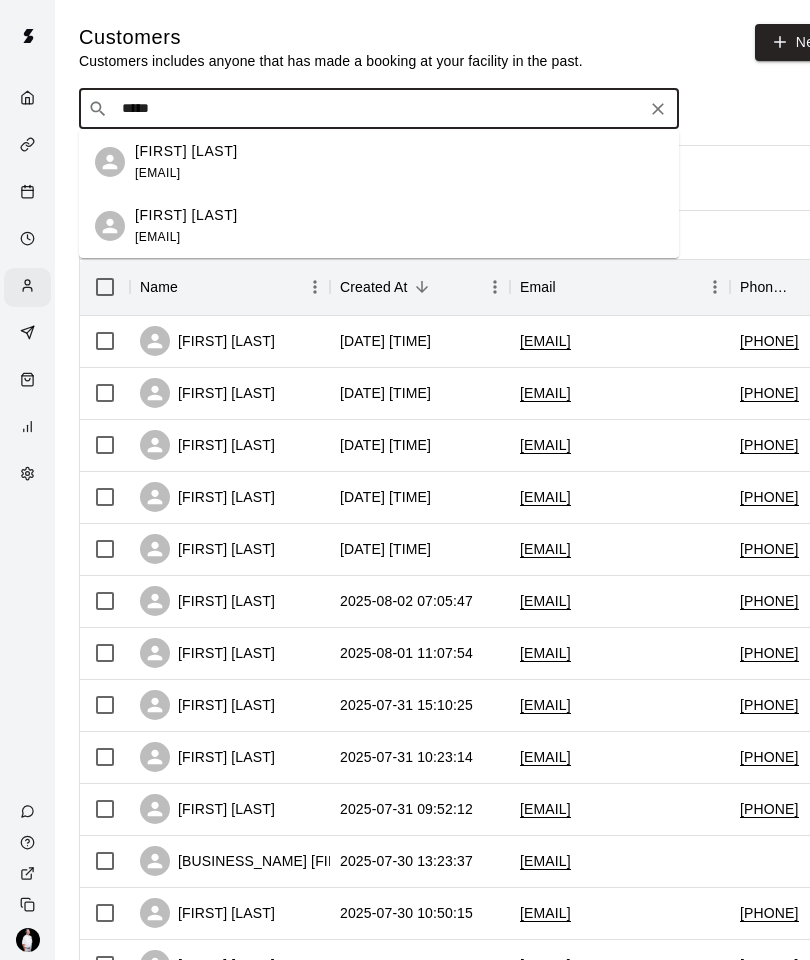 type on "******" 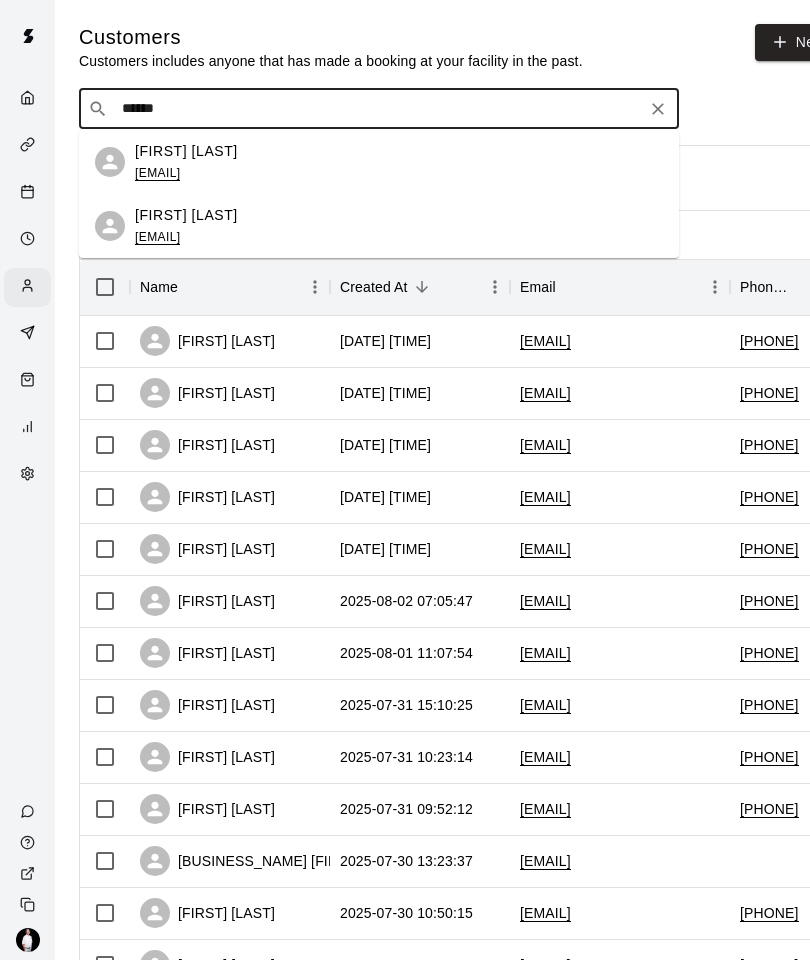 click on "[EMAIL]" at bounding box center [157, 173] 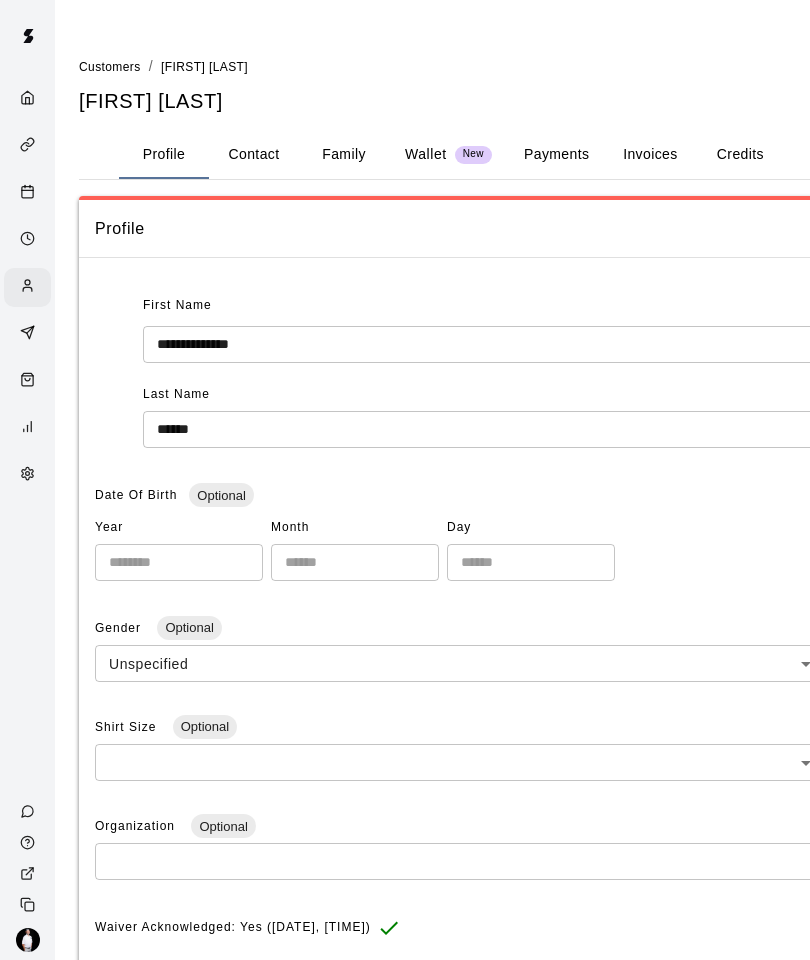 click on "Family" at bounding box center [344, 155] 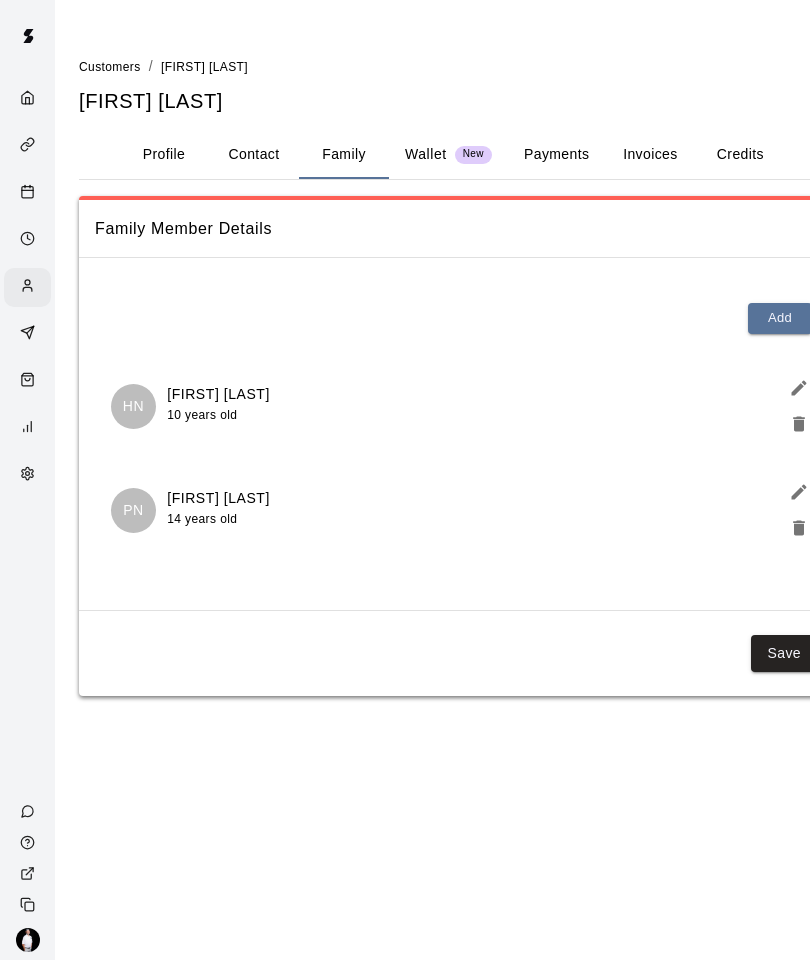 click on "Profile" at bounding box center [164, 155] 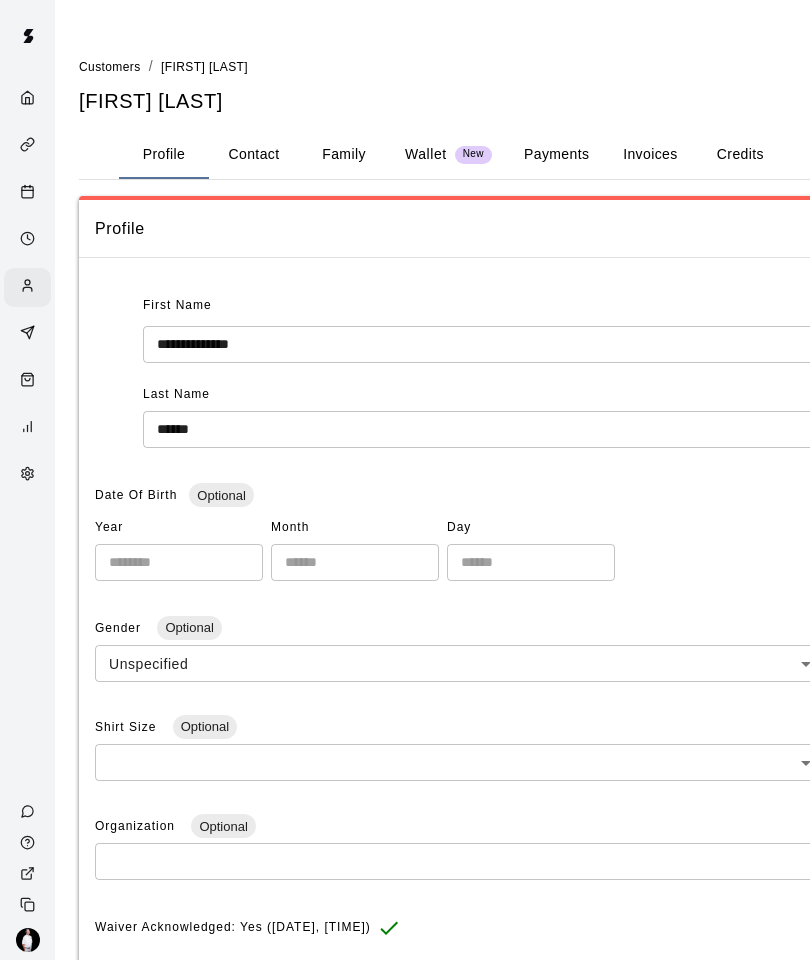 click on "Contact" at bounding box center (254, 155) 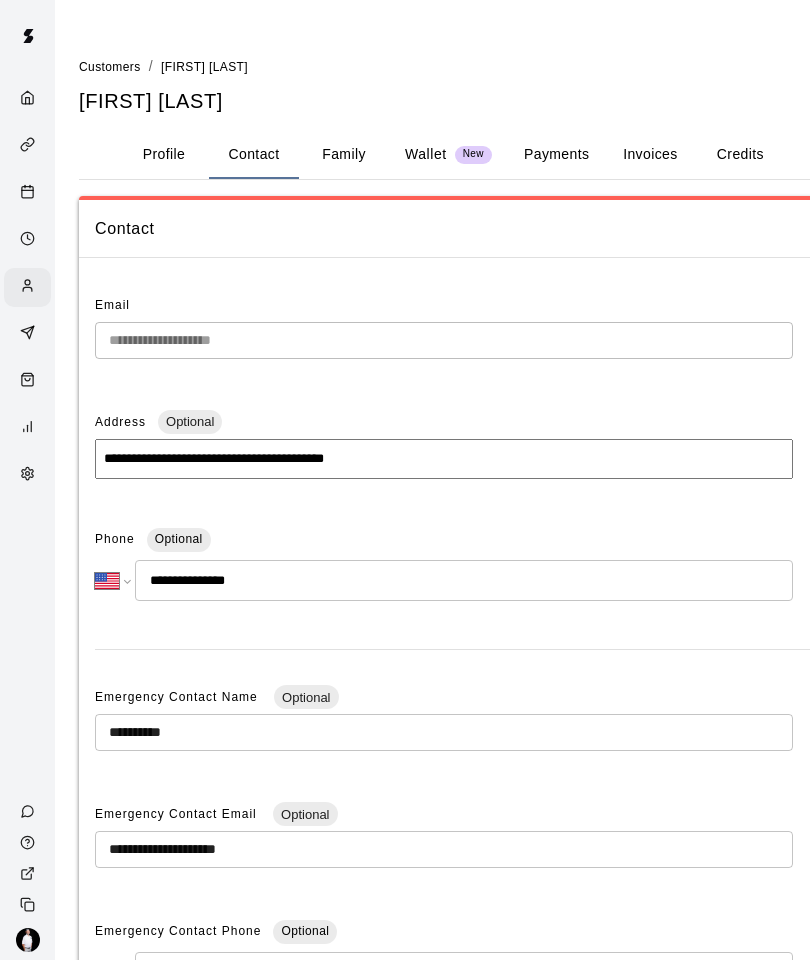 scroll, scrollTop: 0, scrollLeft: 0, axis: both 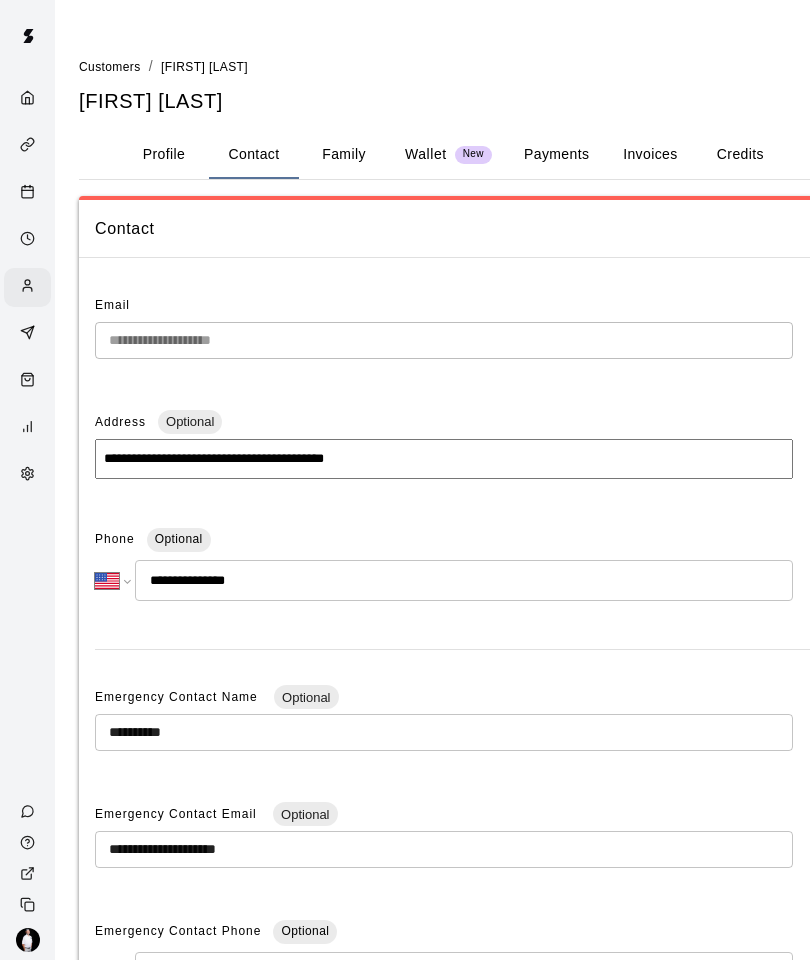 click at bounding box center [32, 193] 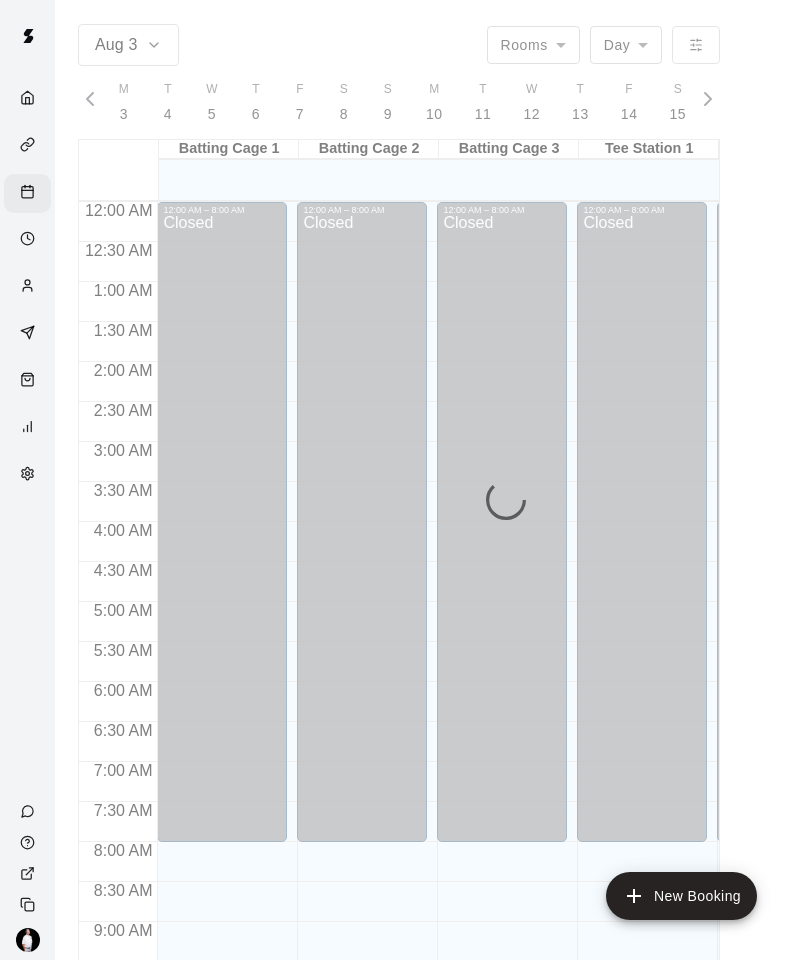 scroll, scrollTop: 0, scrollLeft: 8233, axis: horizontal 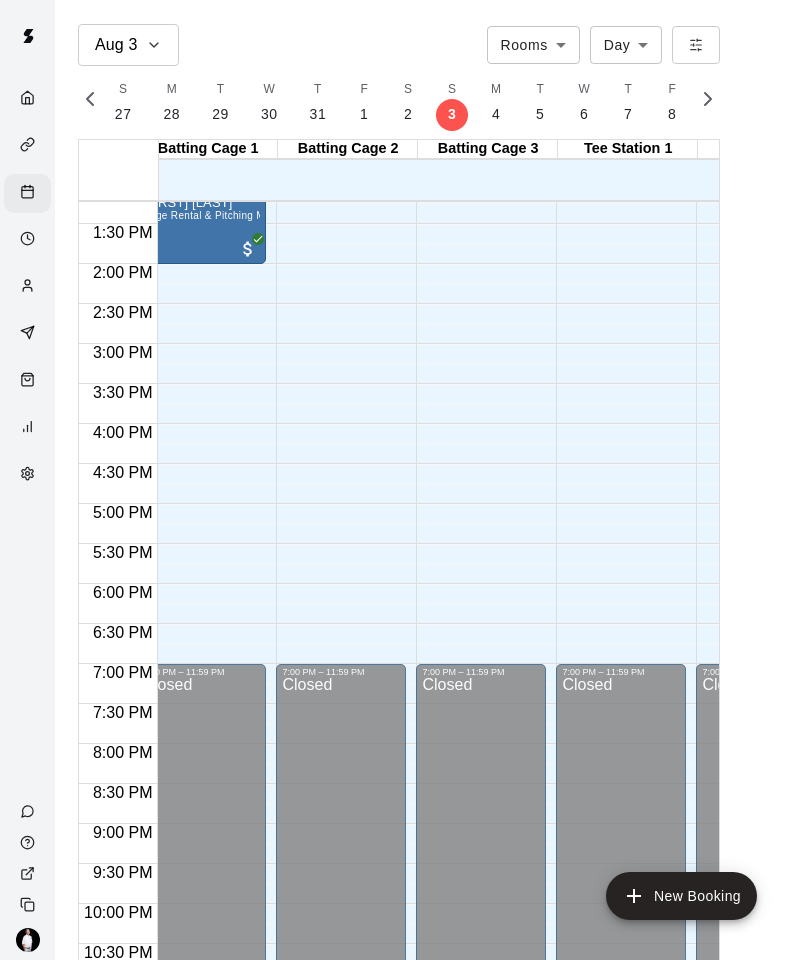 click on "New Booking" at bounding box center [681, 896] 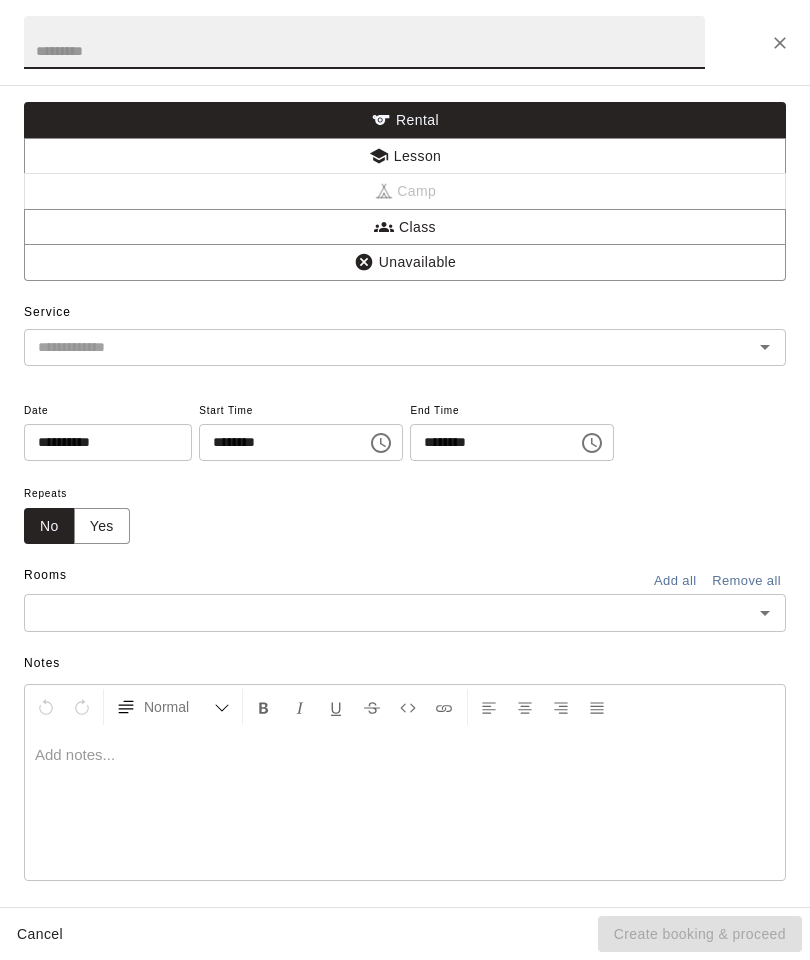 click 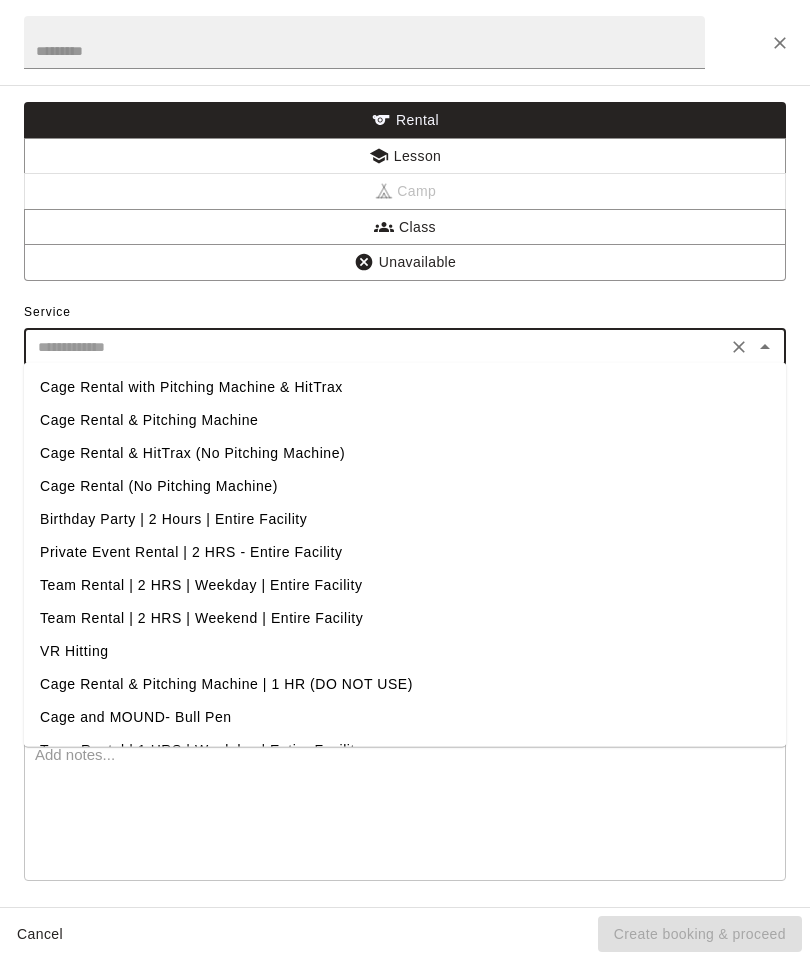 click on "Cage Rental & Pitching Machine" at bounding box center (405, 420) 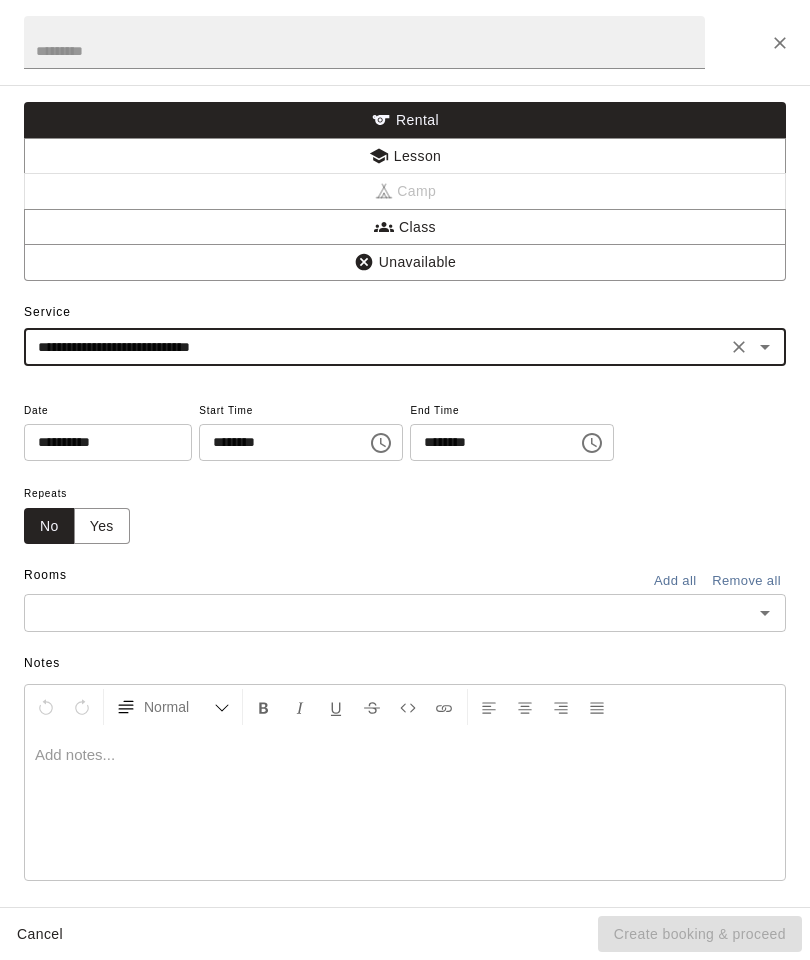 click 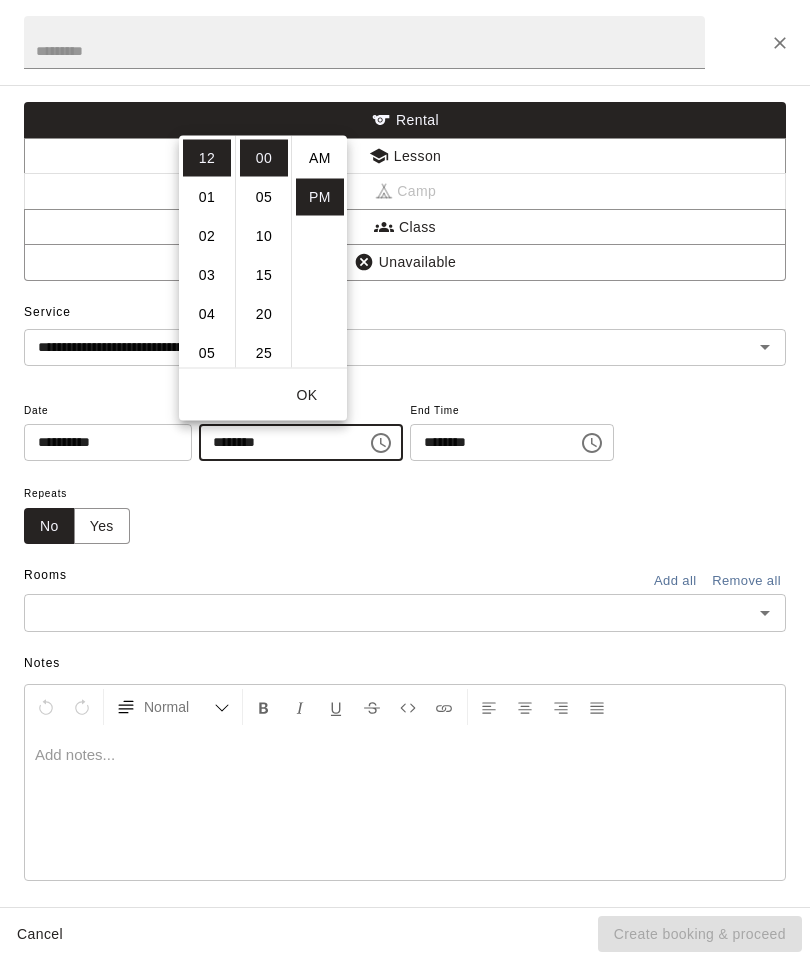 scroll, scrollTop: 36, scrollLeft: 0, axis: vertical 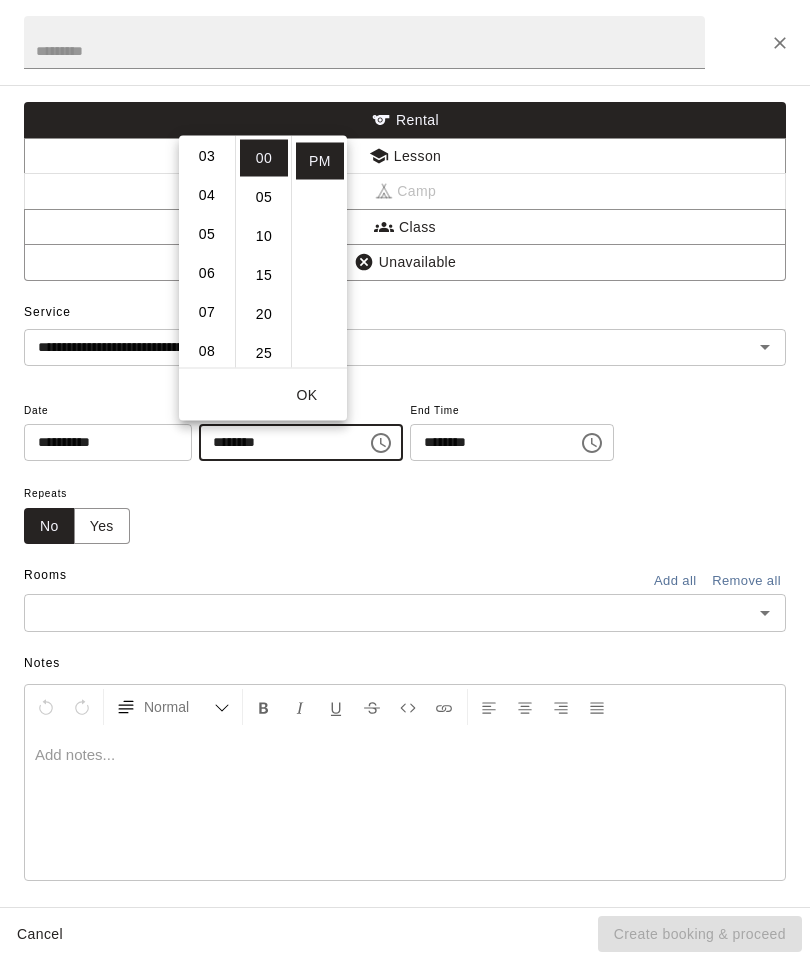 click on "08" at bounding box center [207, 350] 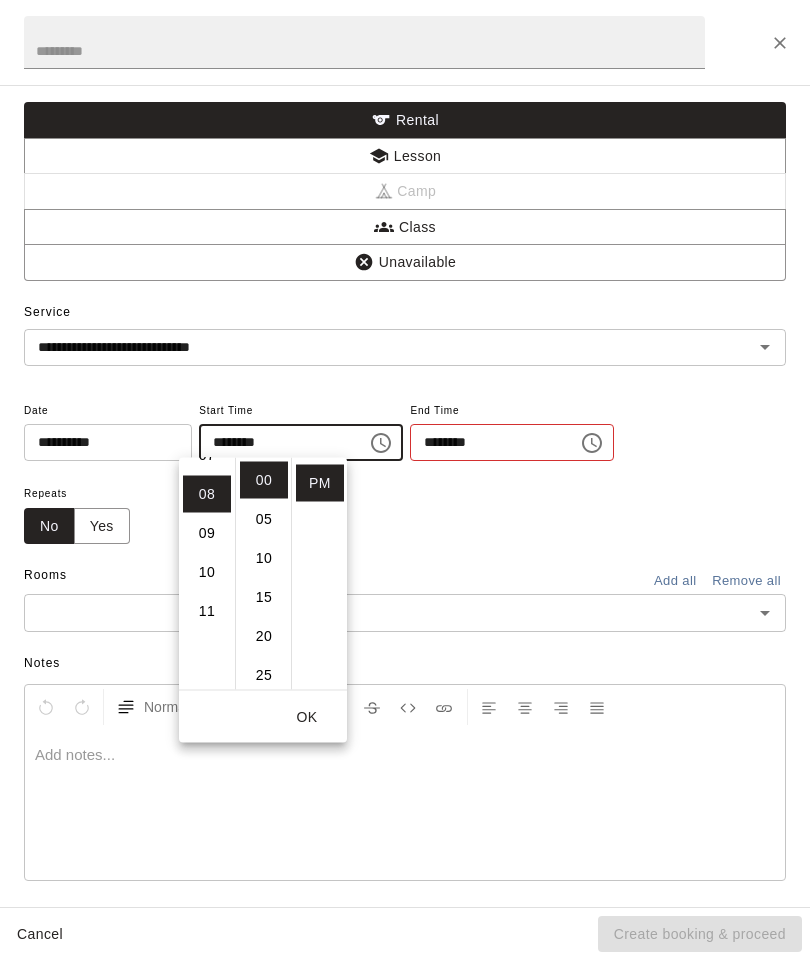 scroll, scrollTop: 312, scrollLeft: 0, axis: vertical 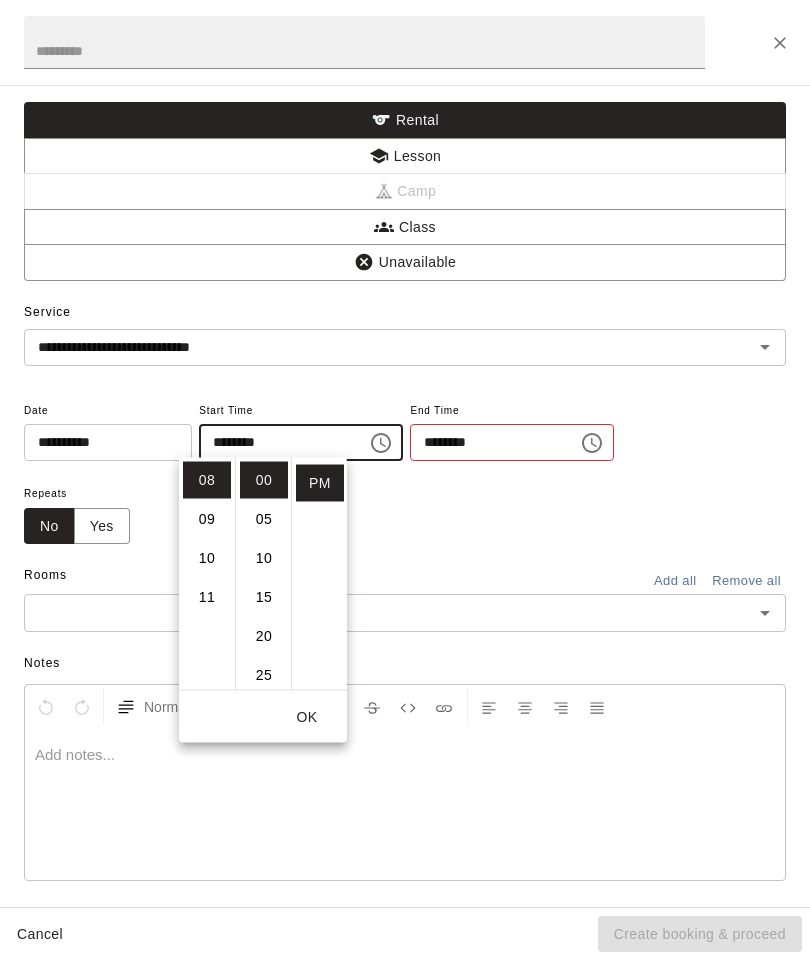 click on "OK" at bounding box center [307, 717] 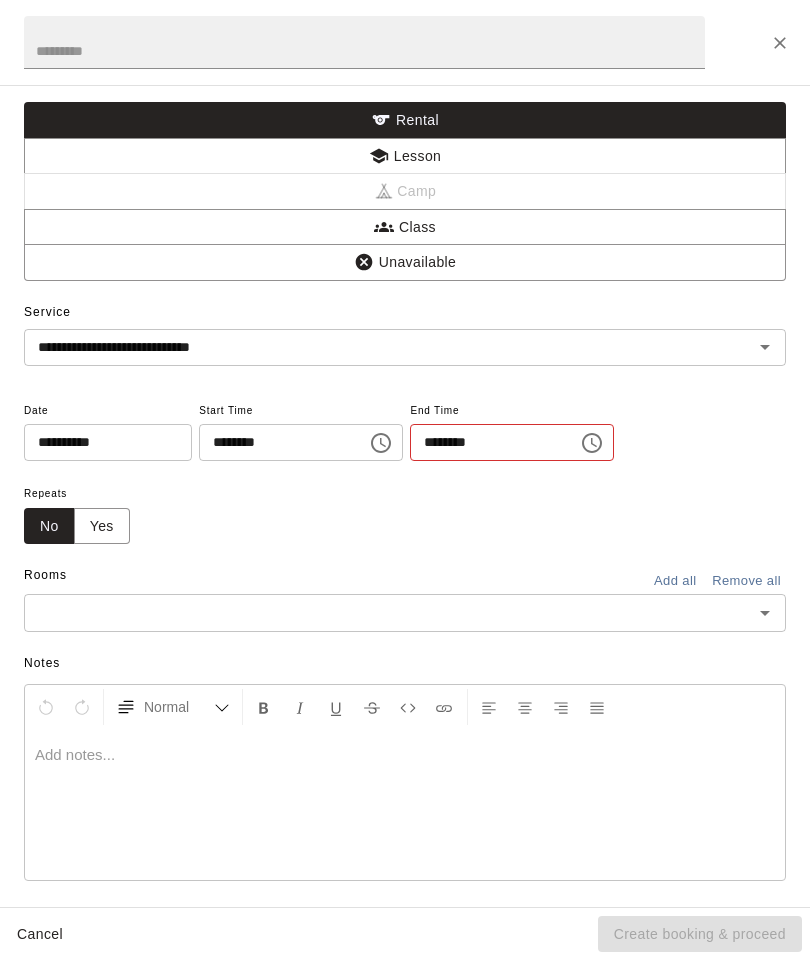 click 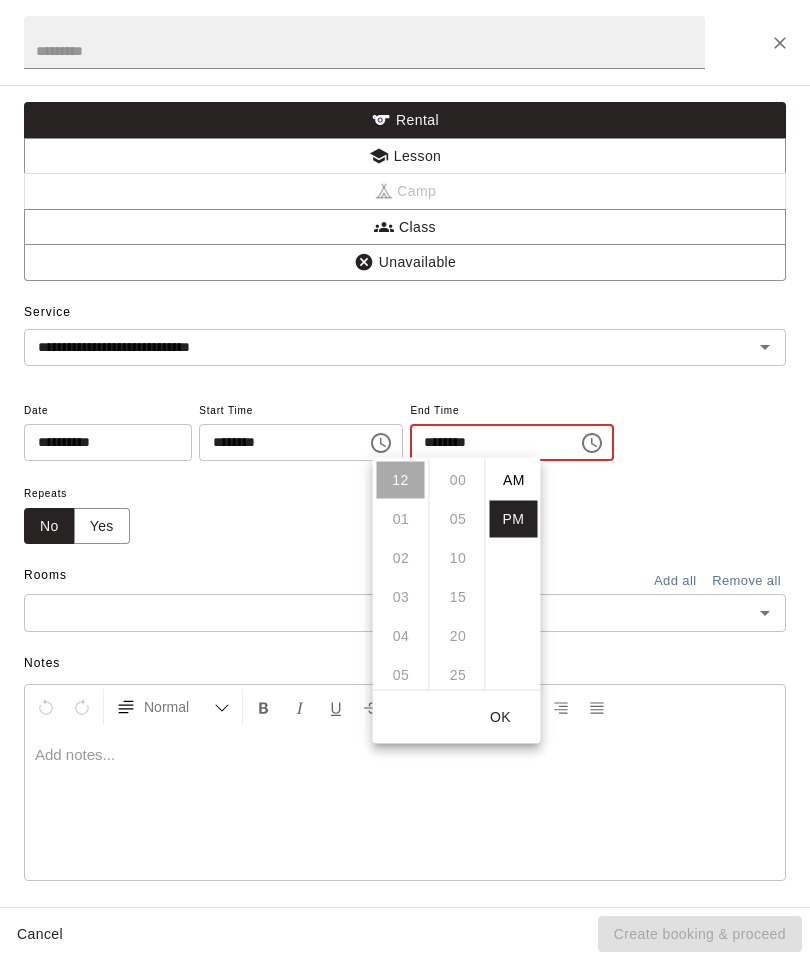 scroll, scrollTop: 234, scrollLeft: 0, axis: vertical 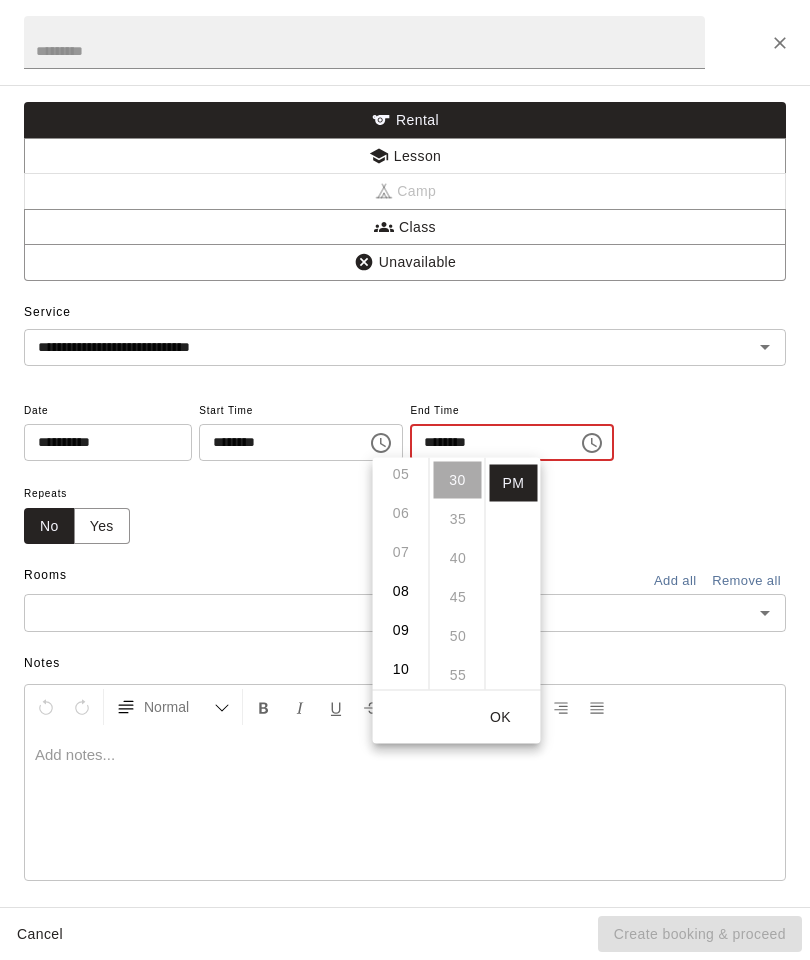 click on "09" at bounding box center (401, 630) 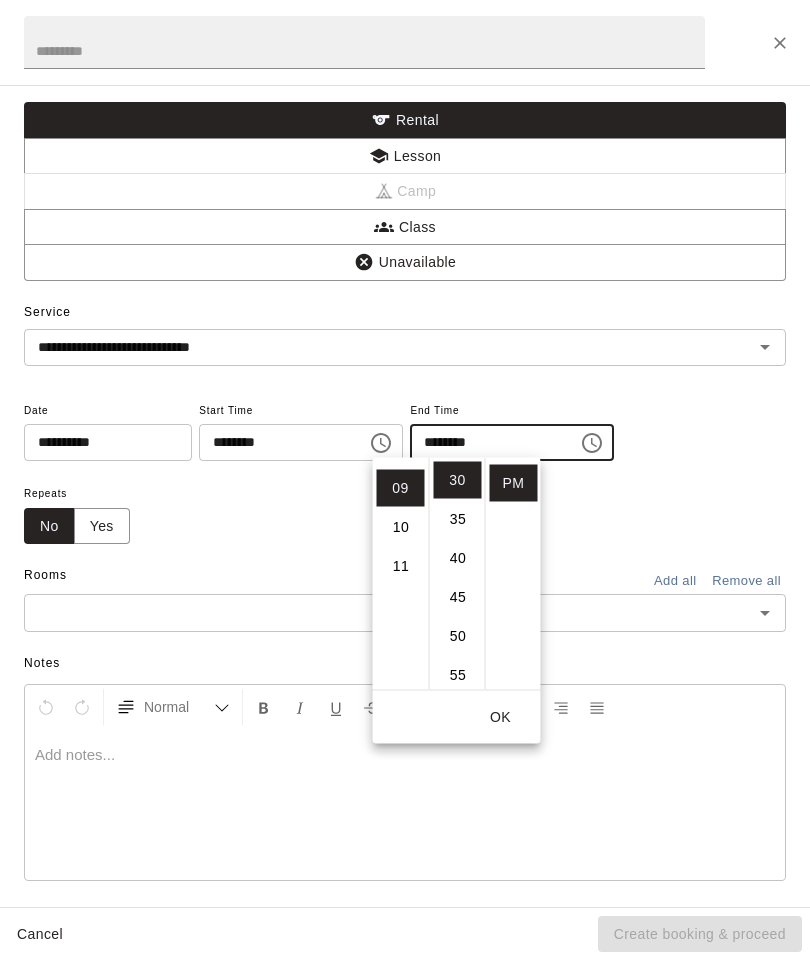 scroll, scrollTop: 351, scrollLeft: 0, axis: vertical 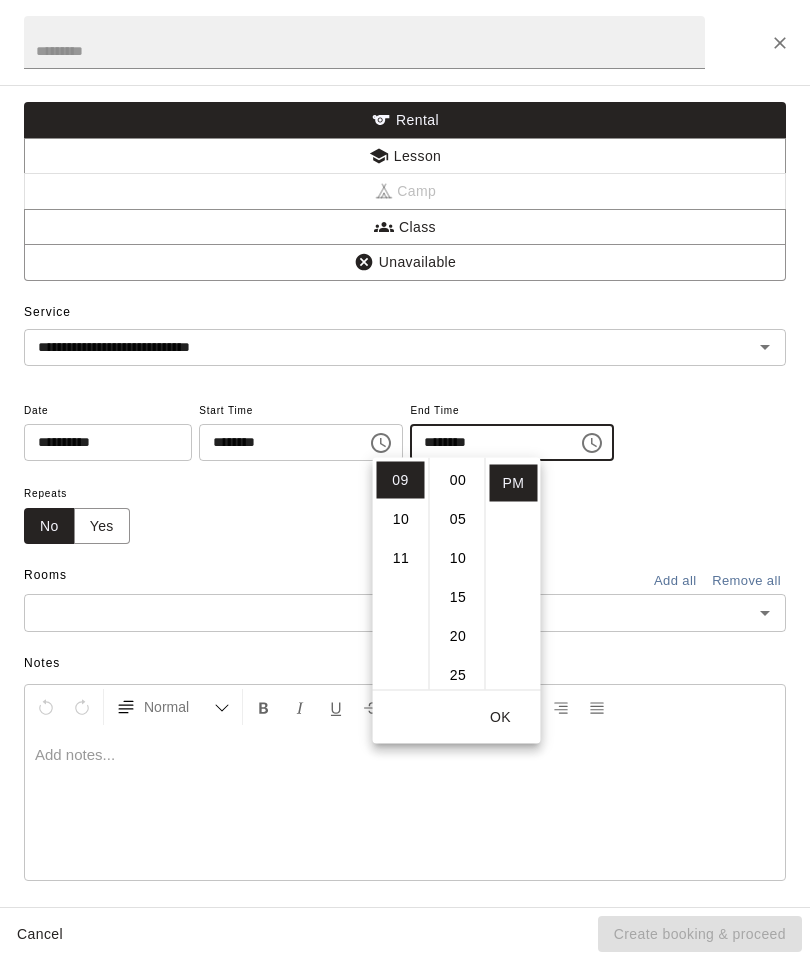 click on "00" at bounding box center [458, 480] 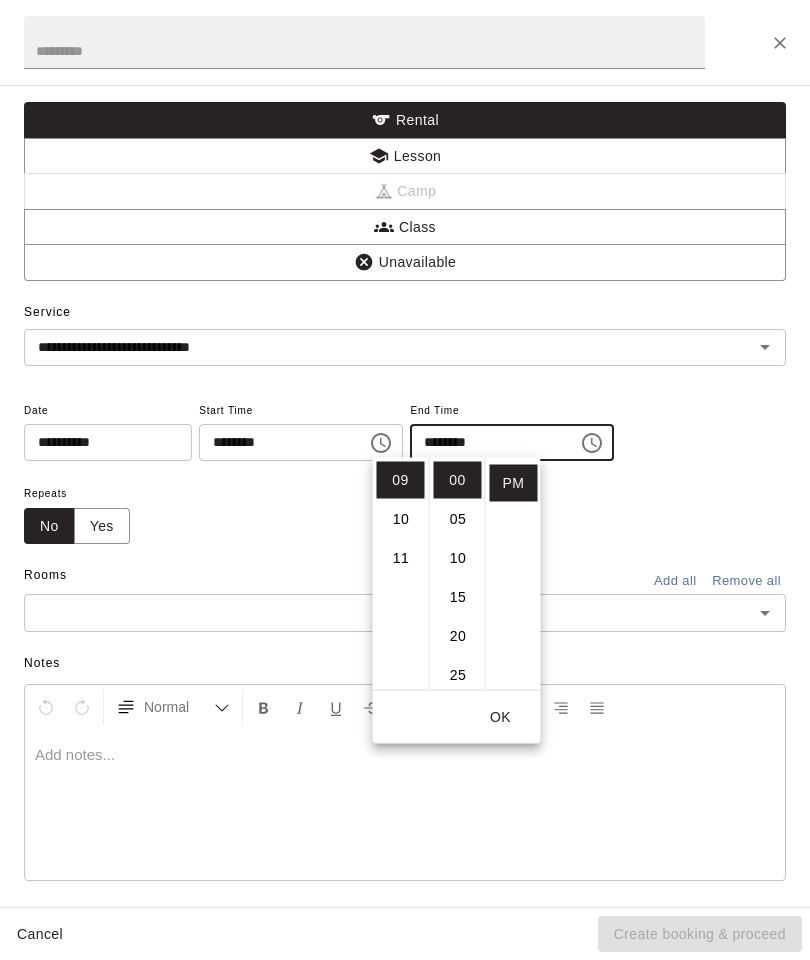 click on "OK" at bounding box center [501, 717] 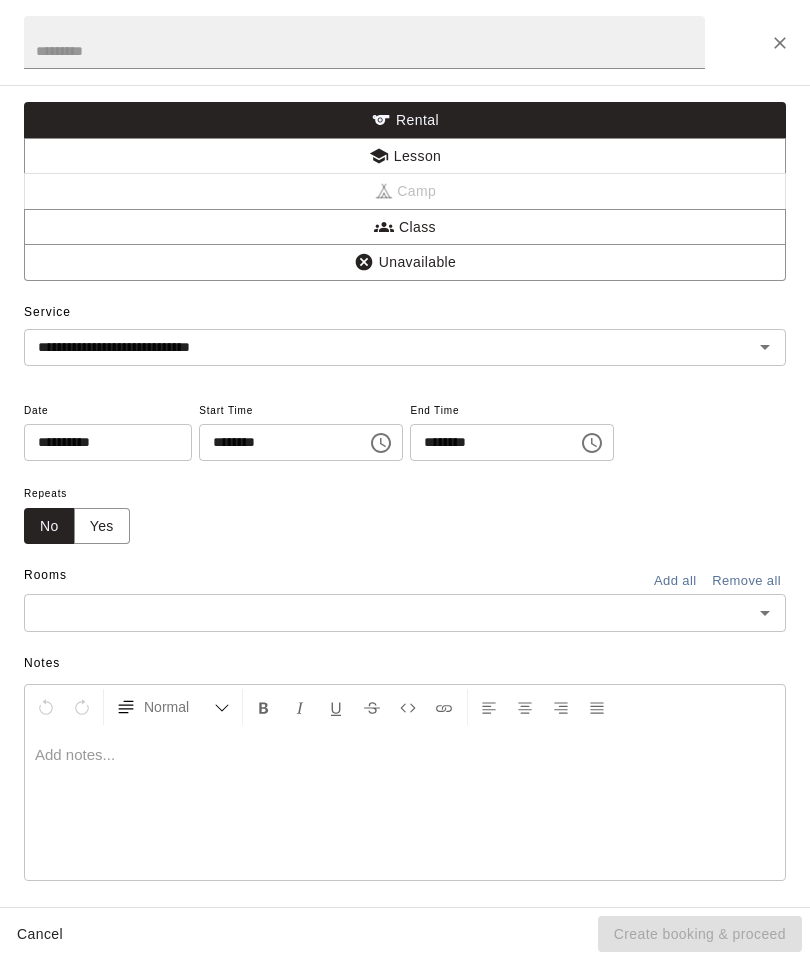 click at bounding box center (388, 612) 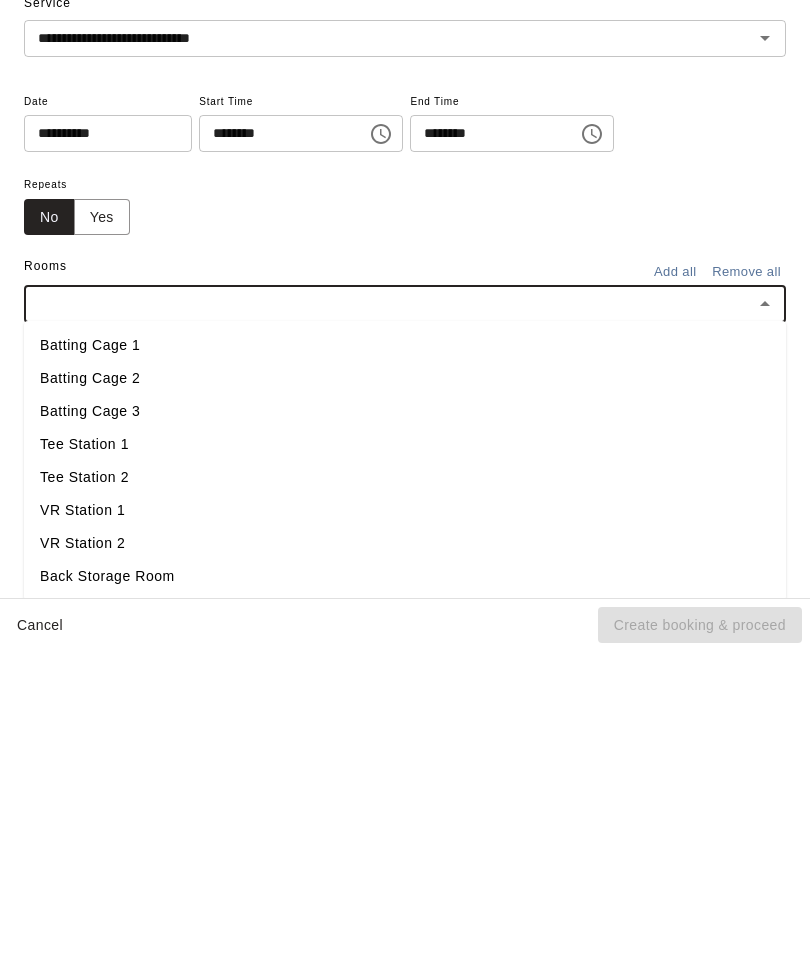 click on "Batting Cage 1" at bounding box center [405, 654] 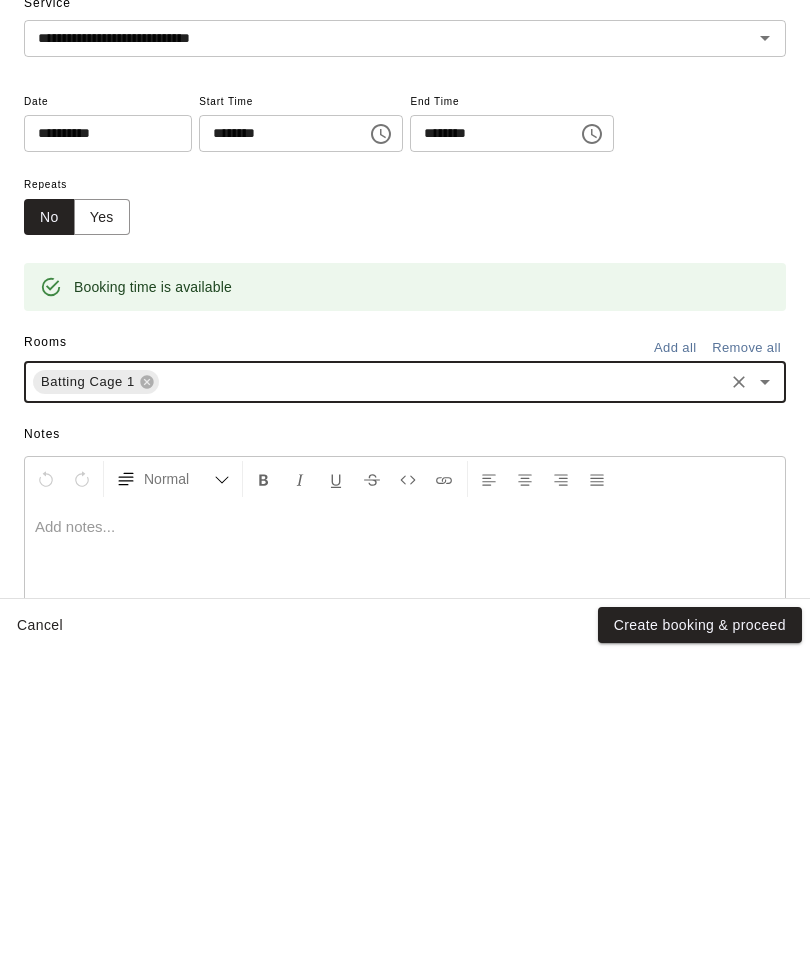 scroll, scrollTop: 112, scrollLeft: 0, axis: vertical 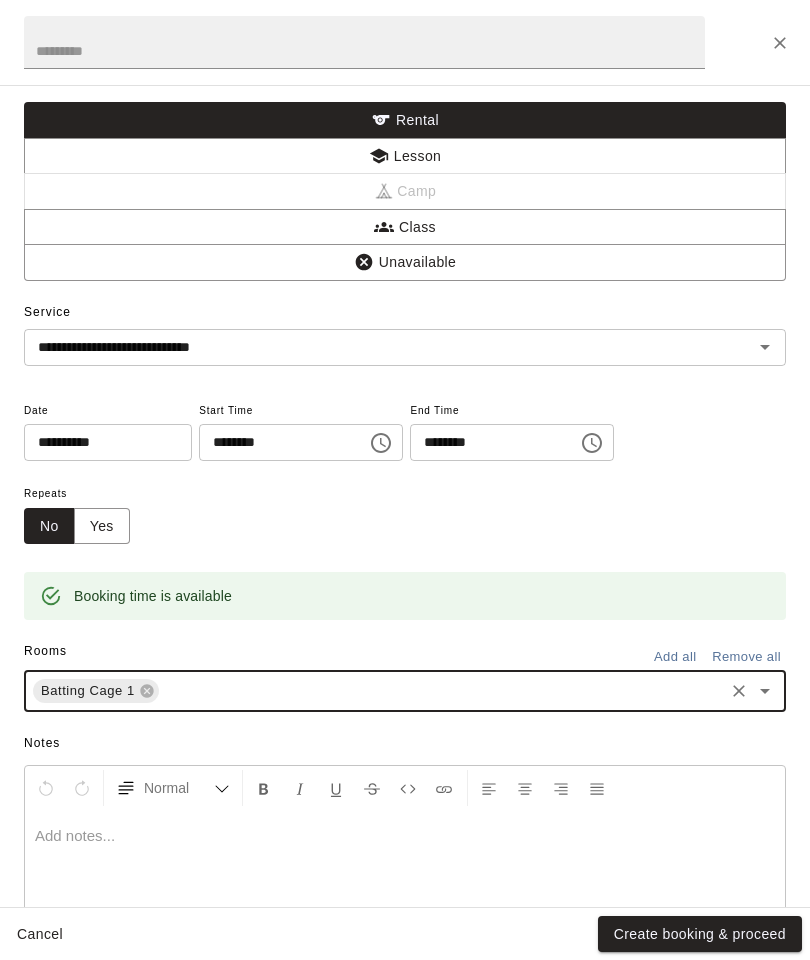 click on "Create booking & proceed" at bounding box center [700, 934] 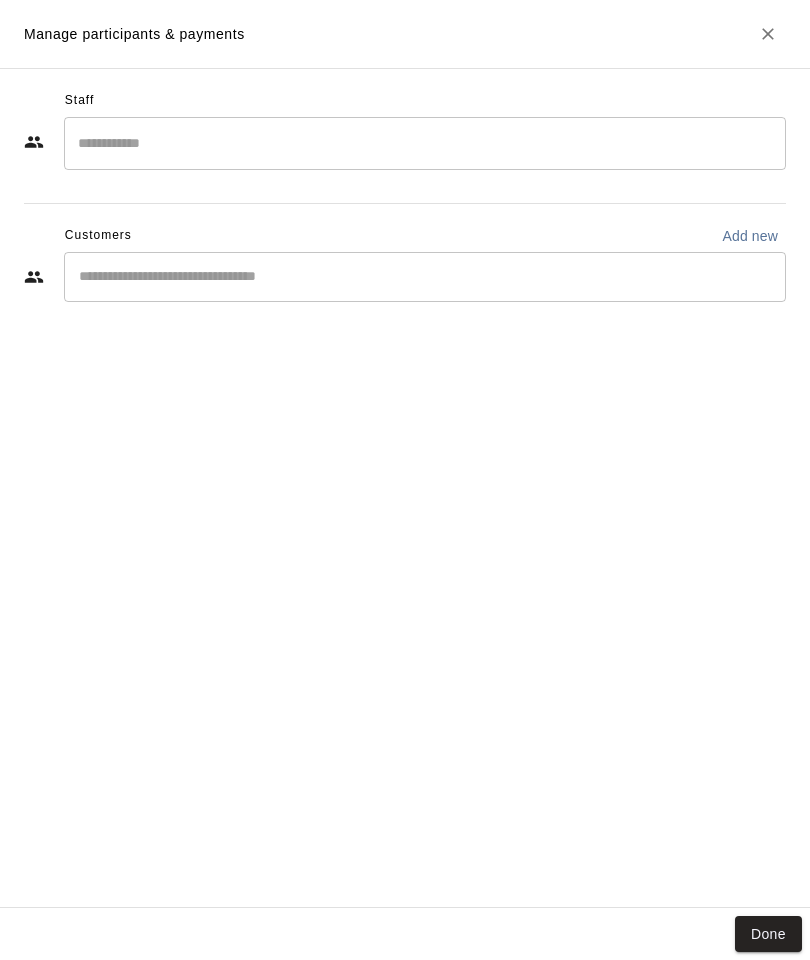 click at bounding box center [425, 277] 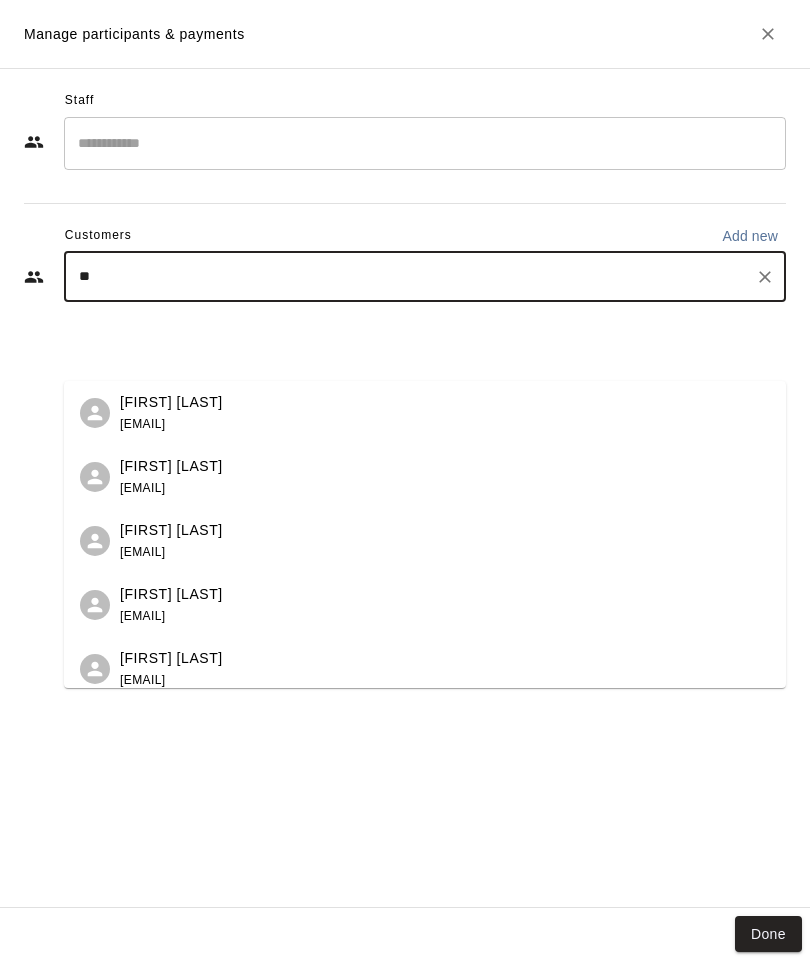 type on "*" 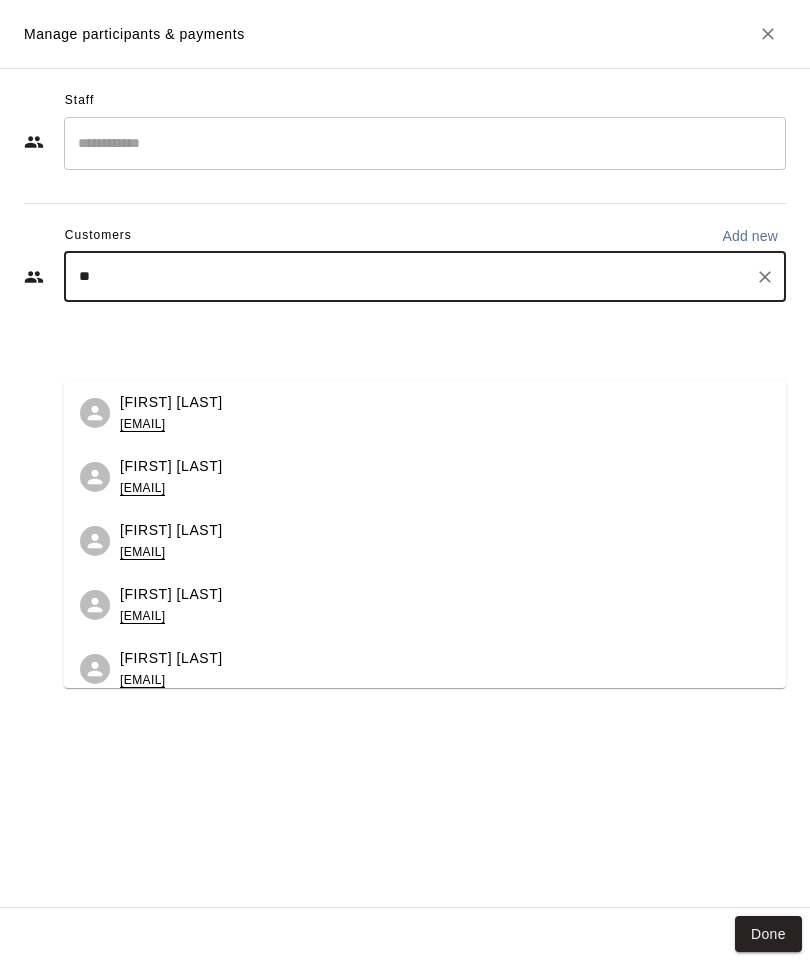 type on "*" 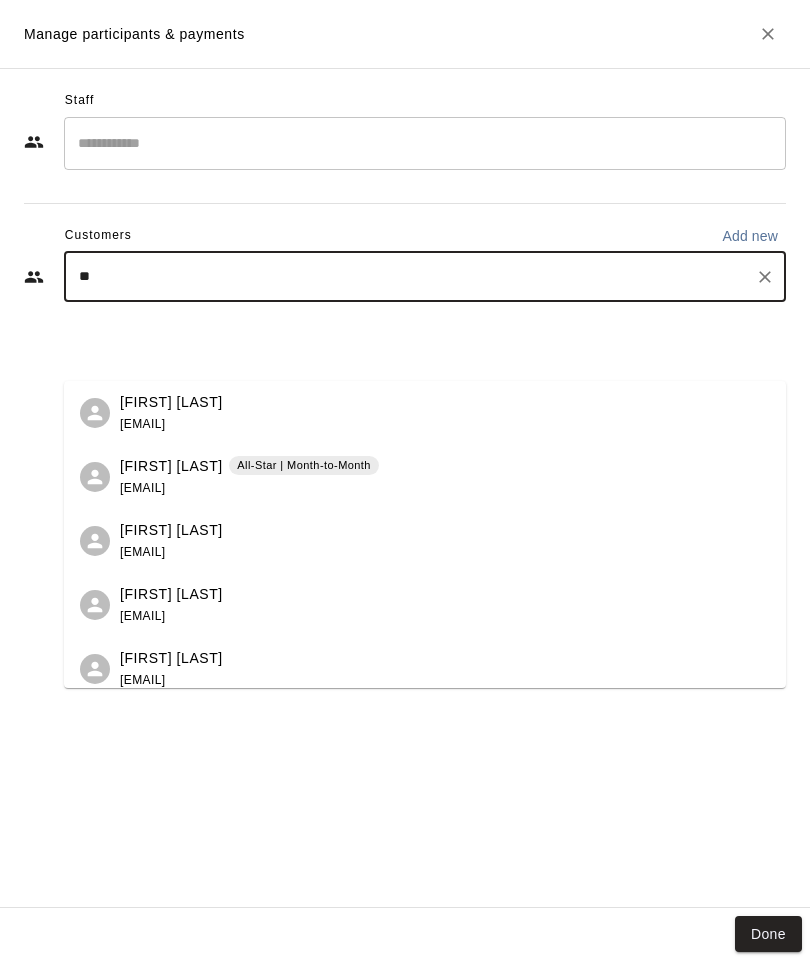 type on "***" 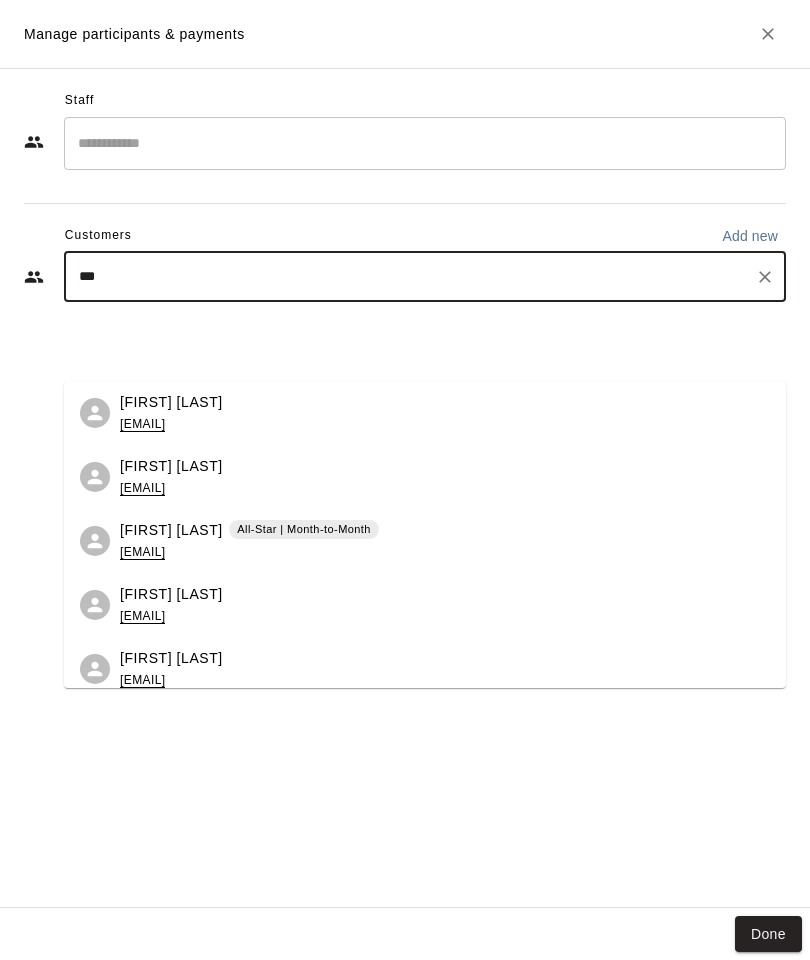 click on "[FIRST] [LAST] | Month-to-Month [EMAIL]" at bounding box center [445, 541] 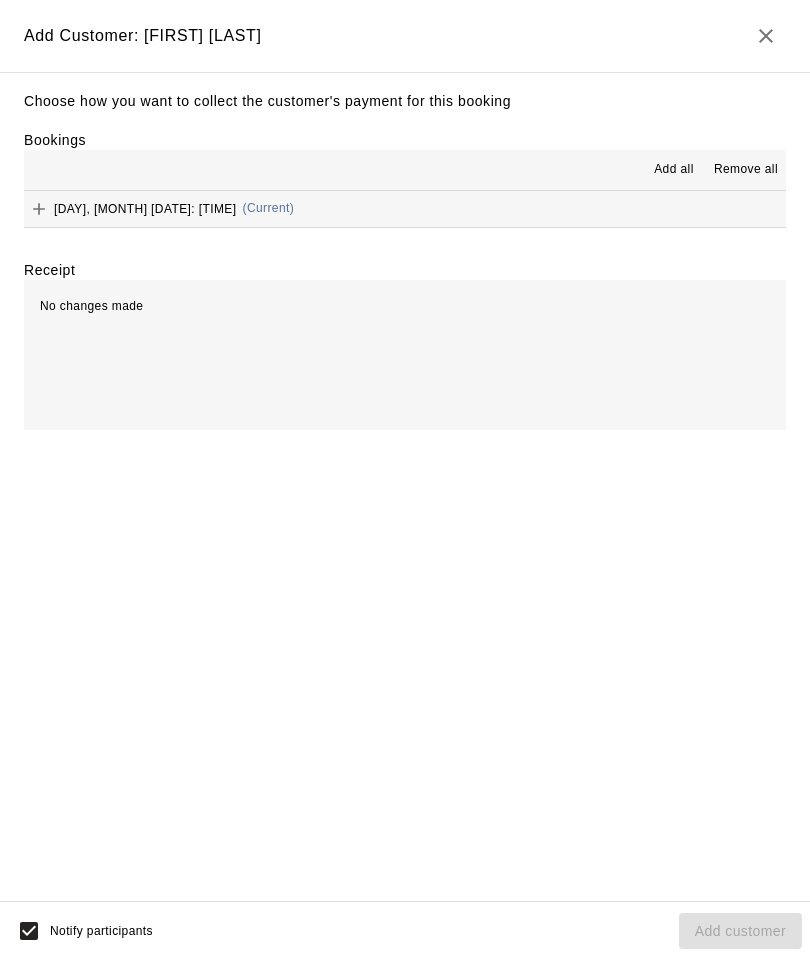 click on "Add all" at bounding box center (674, 170) 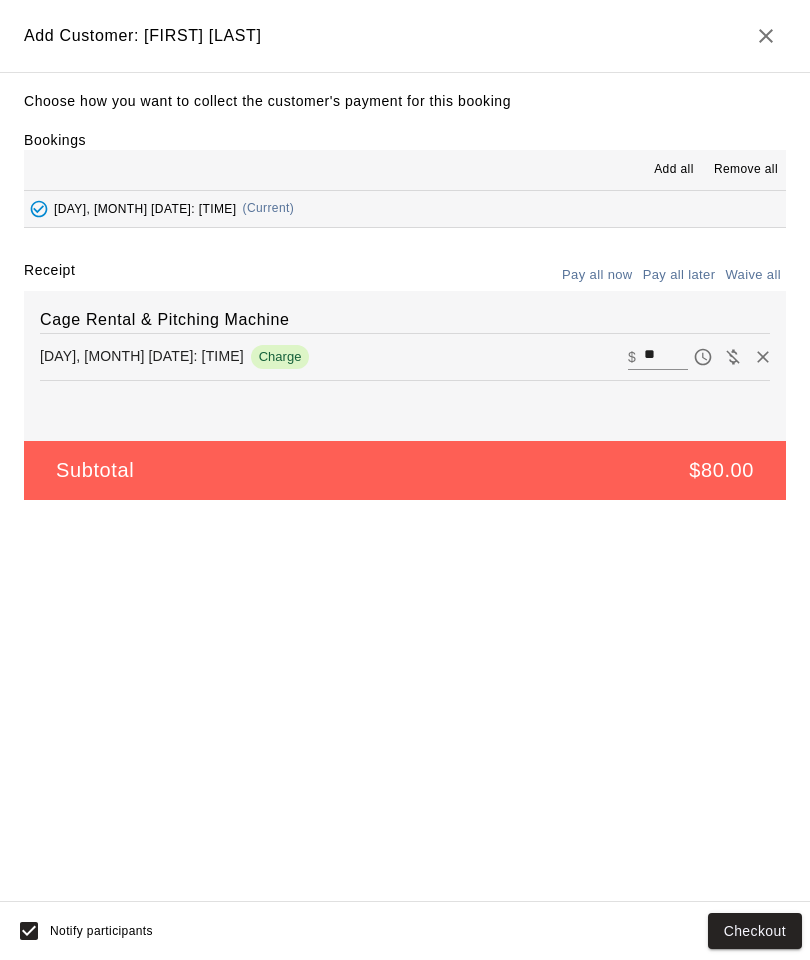 click on "Checkout" at bounding box center (755, 931) 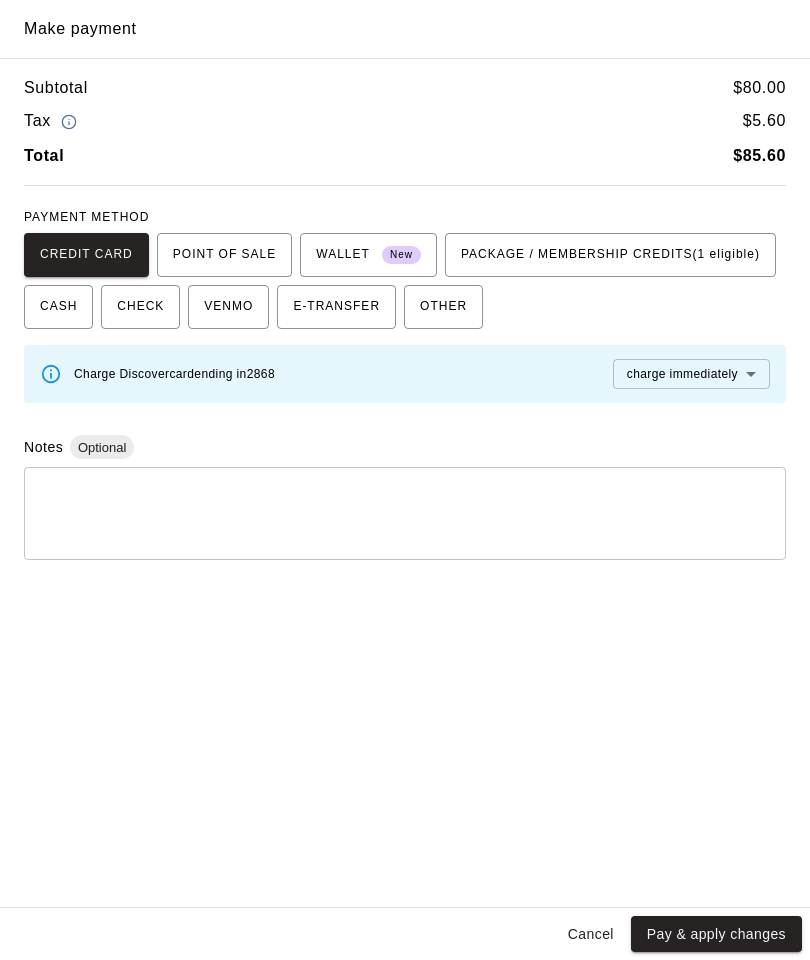 click on "PACKAGE / MEMBERSHIP CREDITS  (1 eligible)" at bounding box center (610, 255) 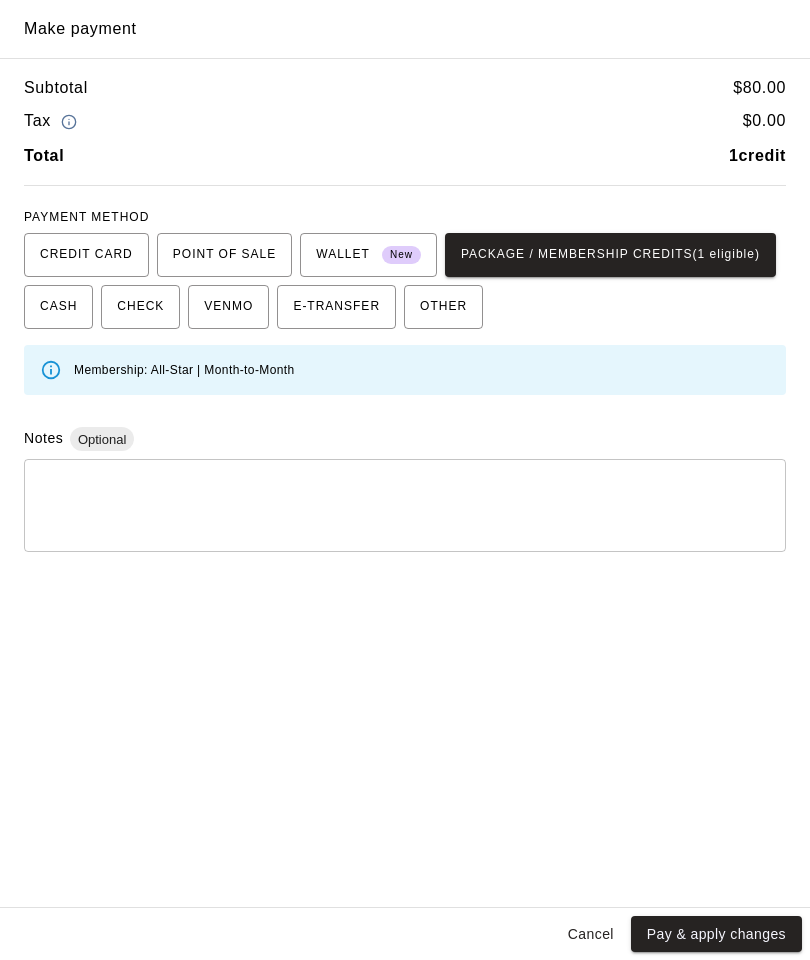 click on "Pay & apply changes" at bounding box center [716, 934] 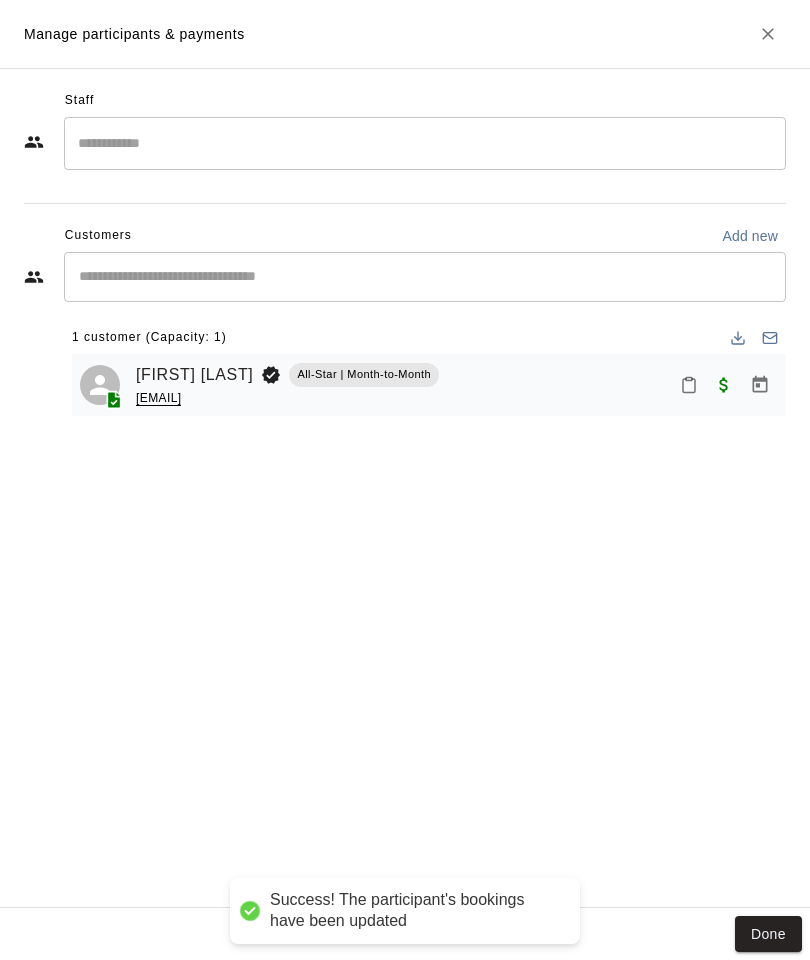 click on "Done" at bounding box center (768, 934) 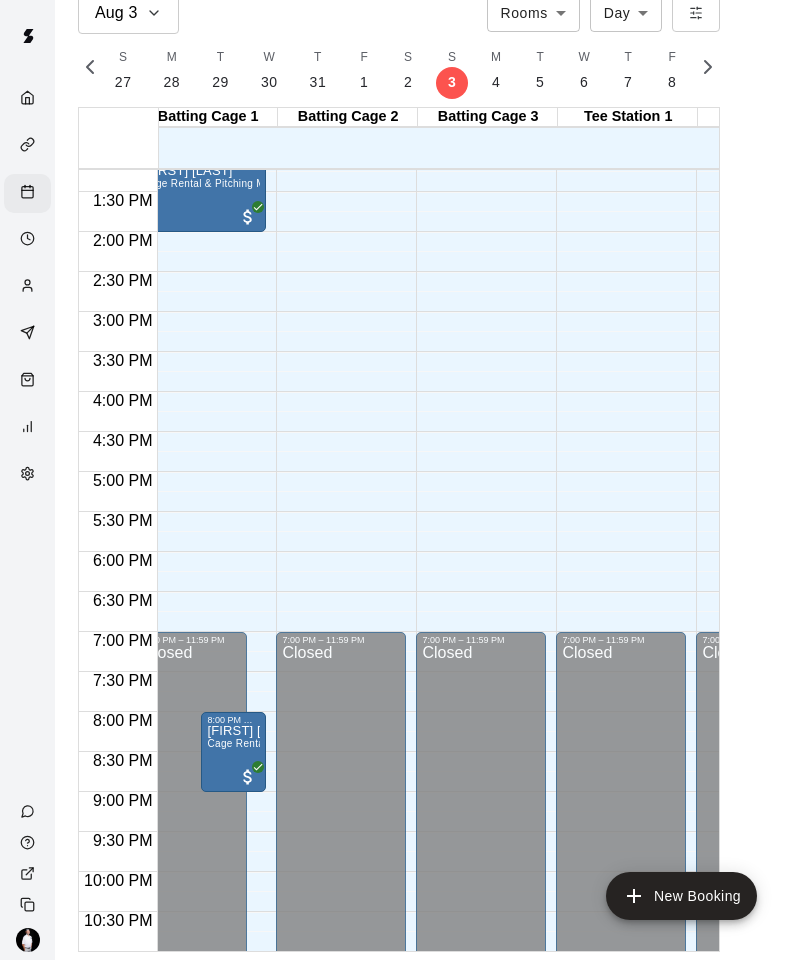 click on "New Booking" at bounding box center [681, 896] 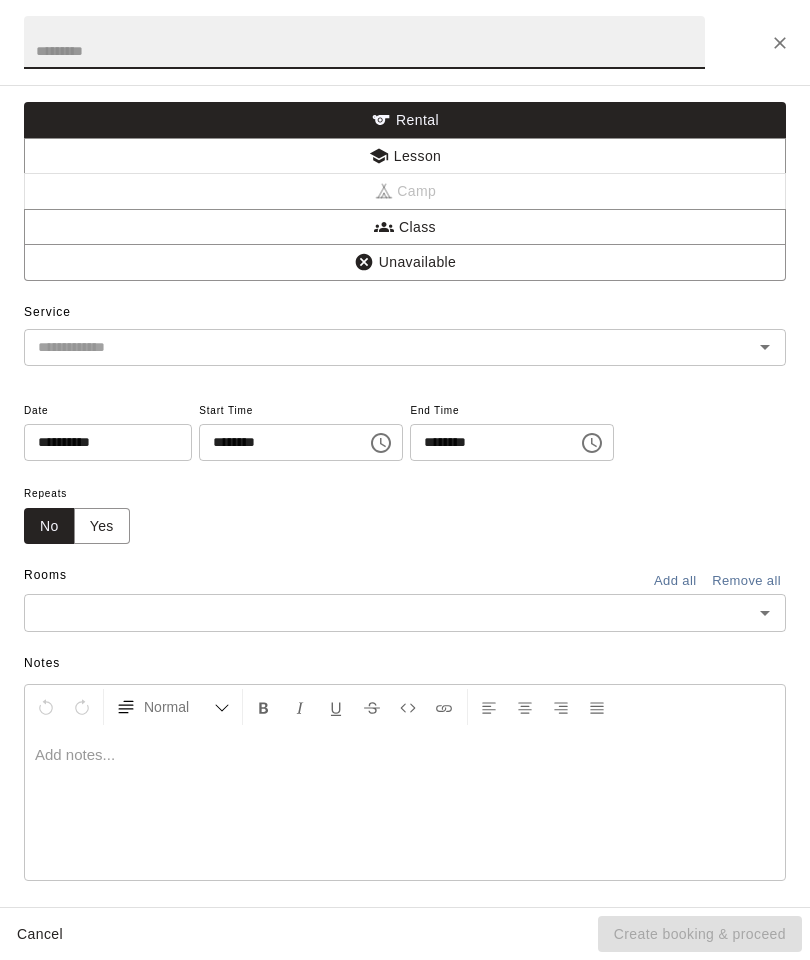 click 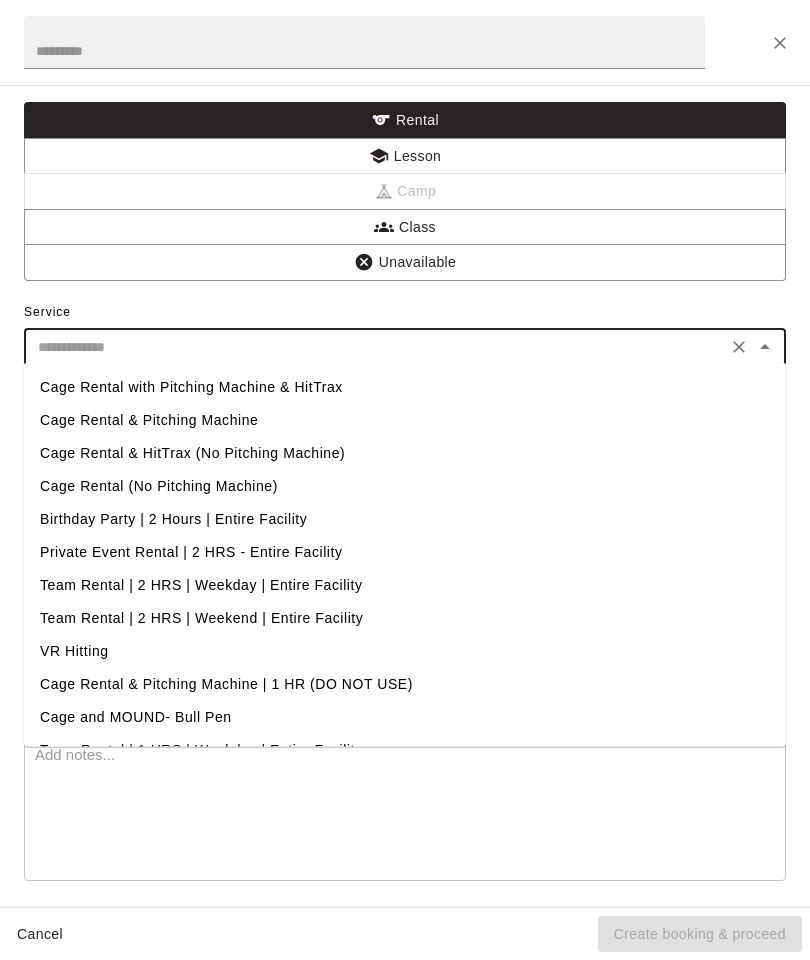 click on "Cage Rental (No Pitching Machine)" at bounding box center (405, 486) 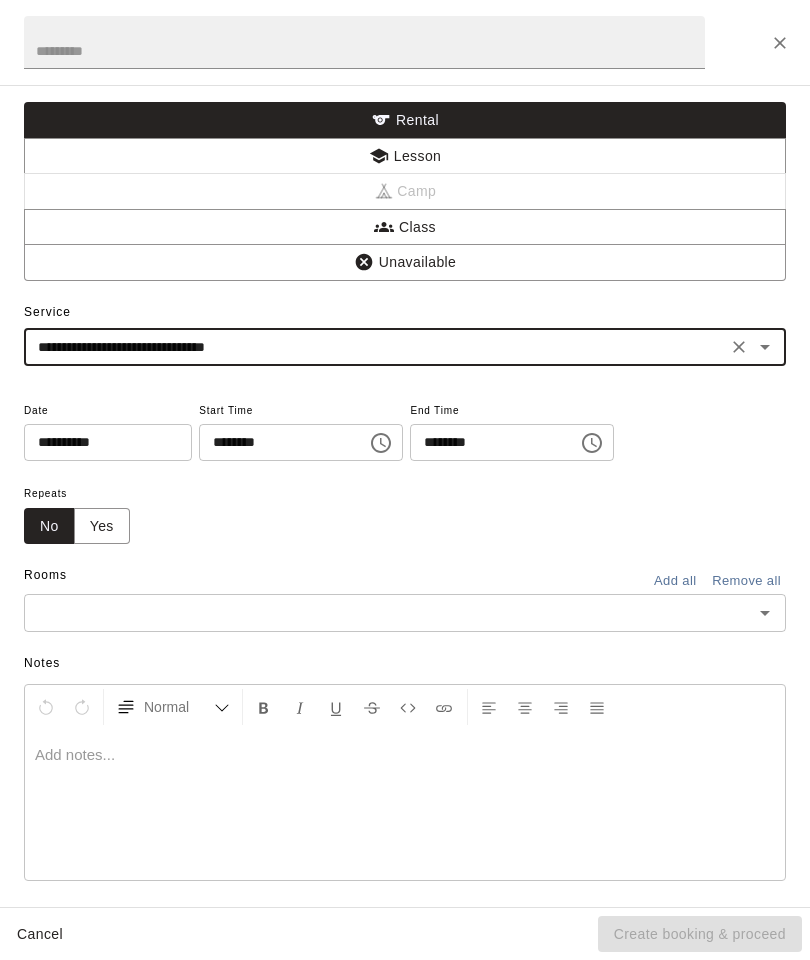 type on "**********" 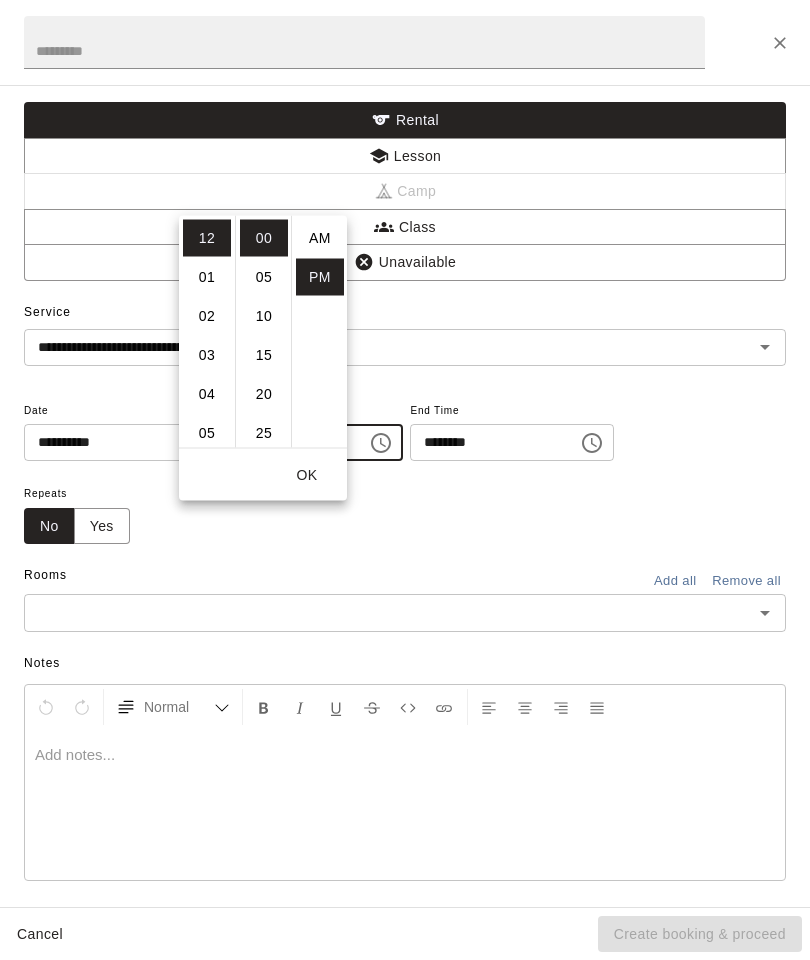 scroll, scrollTop: 36, scrollLeft: 0, axis: vertical 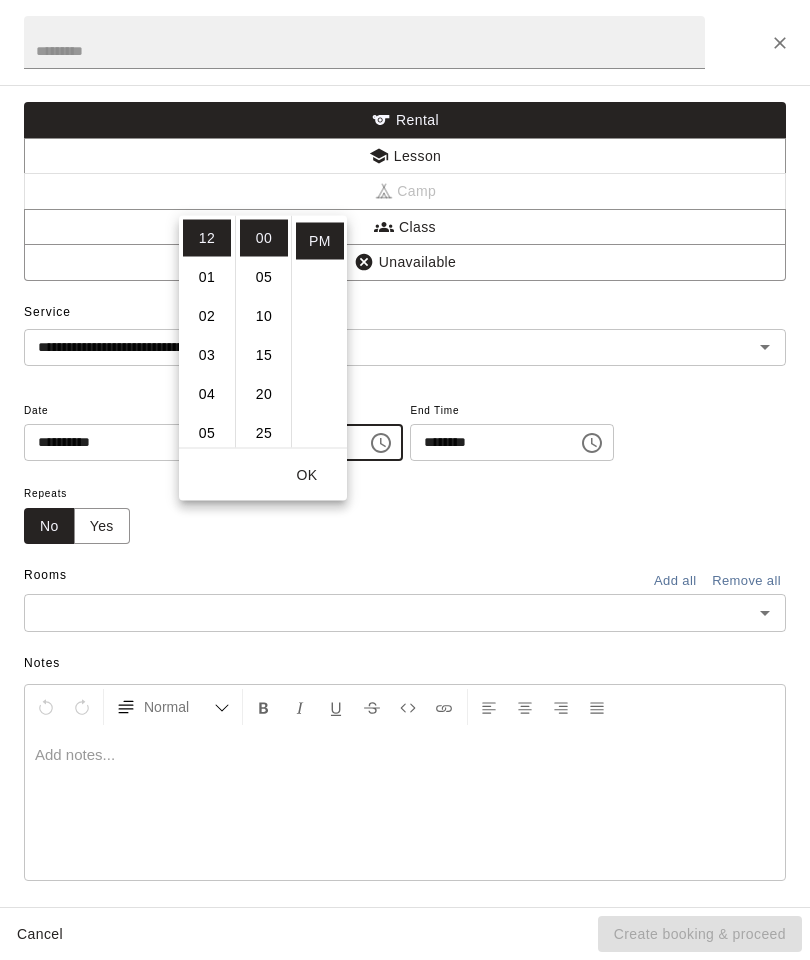 click on "04" at bounding box center (207, 393) 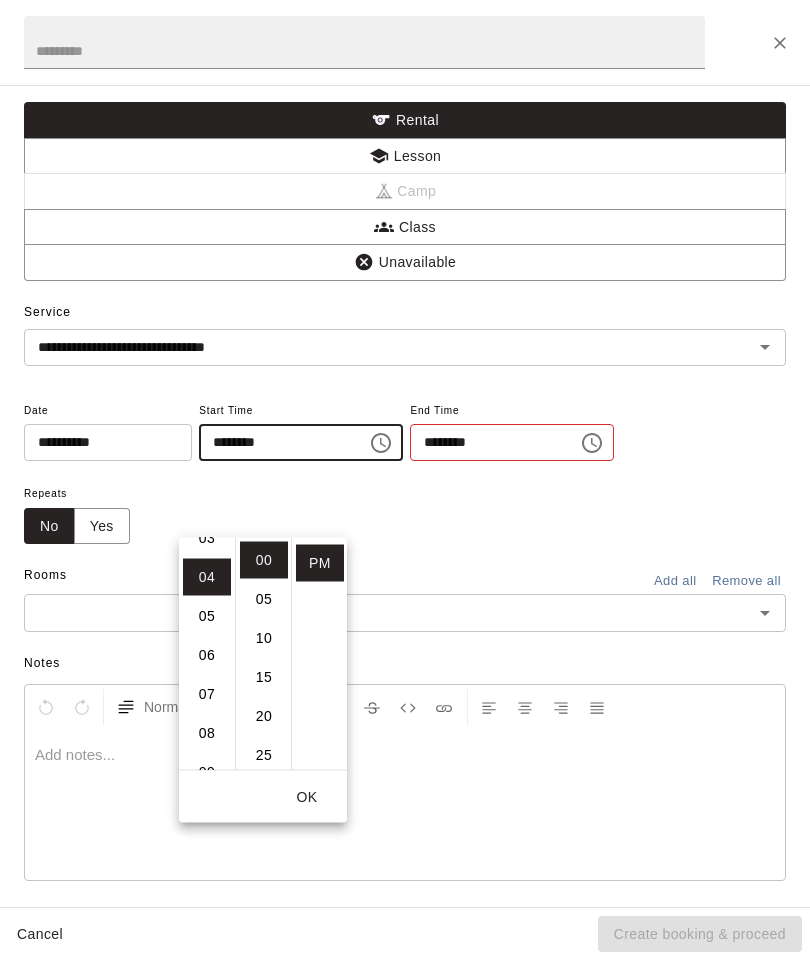 scroll, scrollTop: 156, scrollLeft: 0, axis: vertical 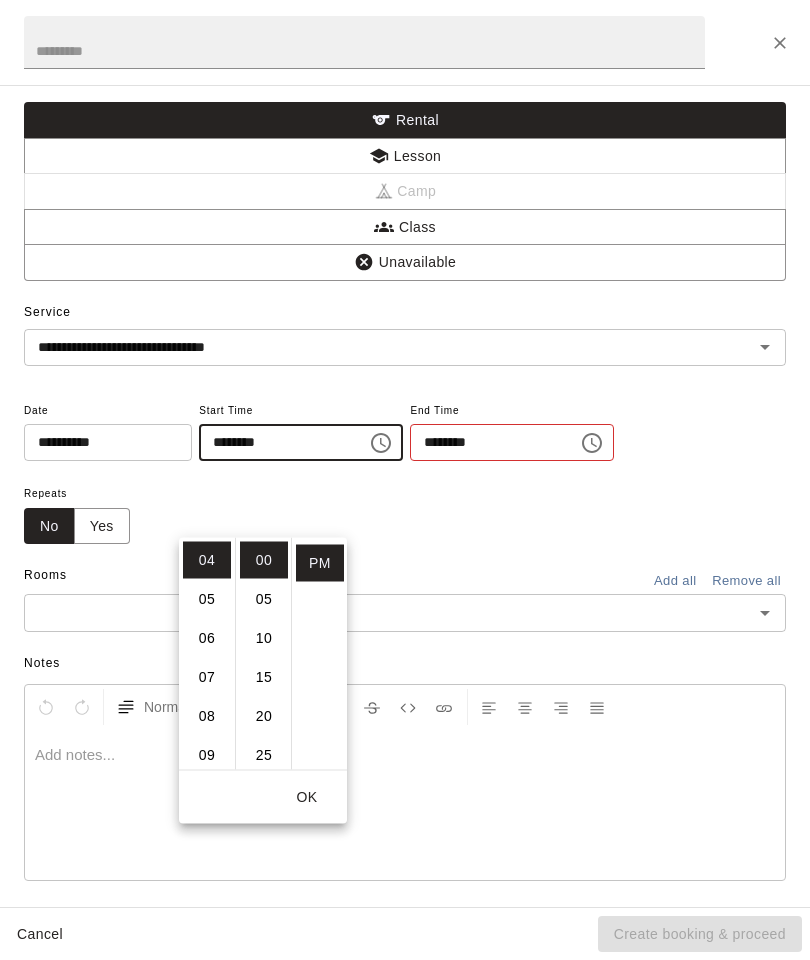 click on "OK" at bounding box center (307, 797) 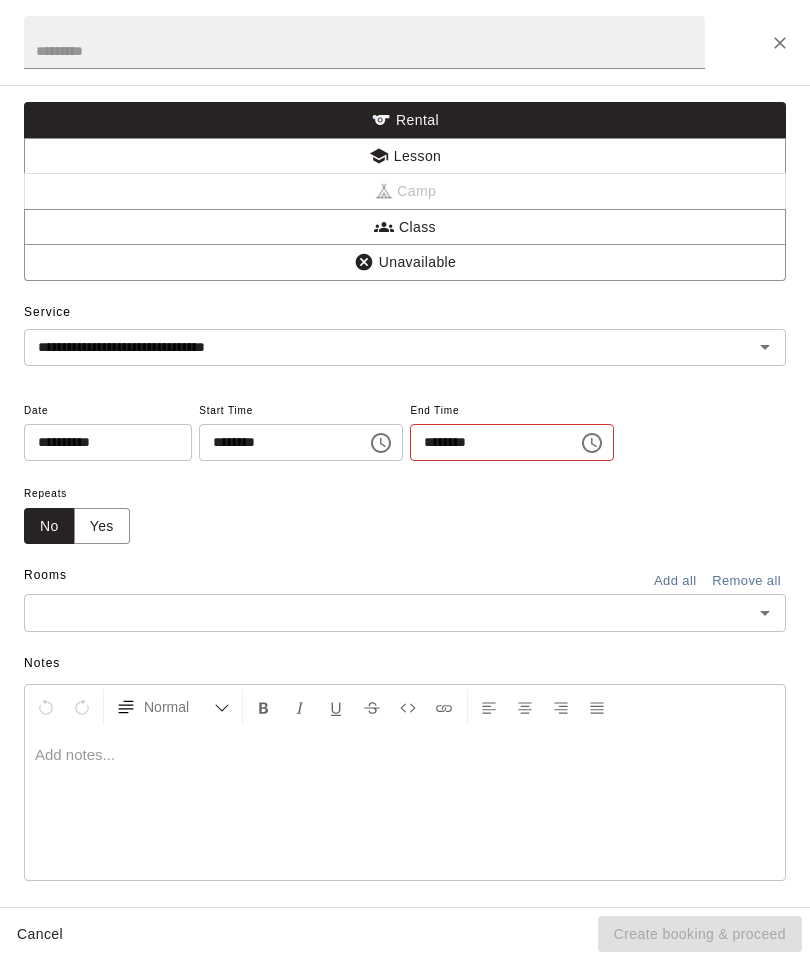 click 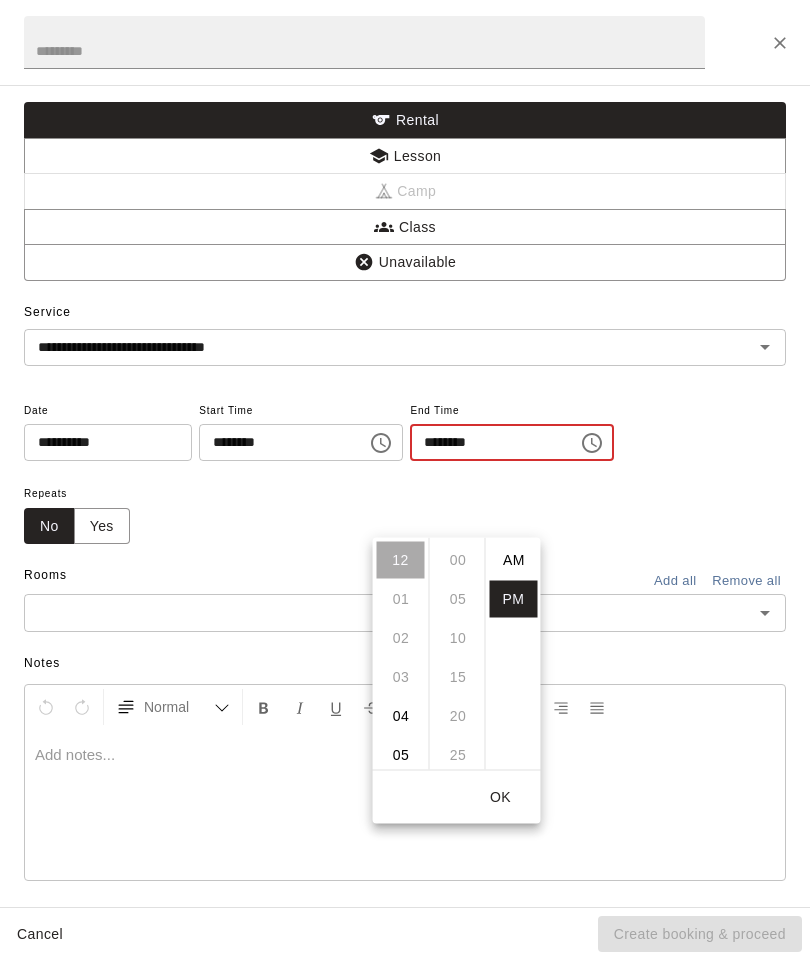 scroll, scrollTop: 234, scrollLeft: 0, axis: vertical 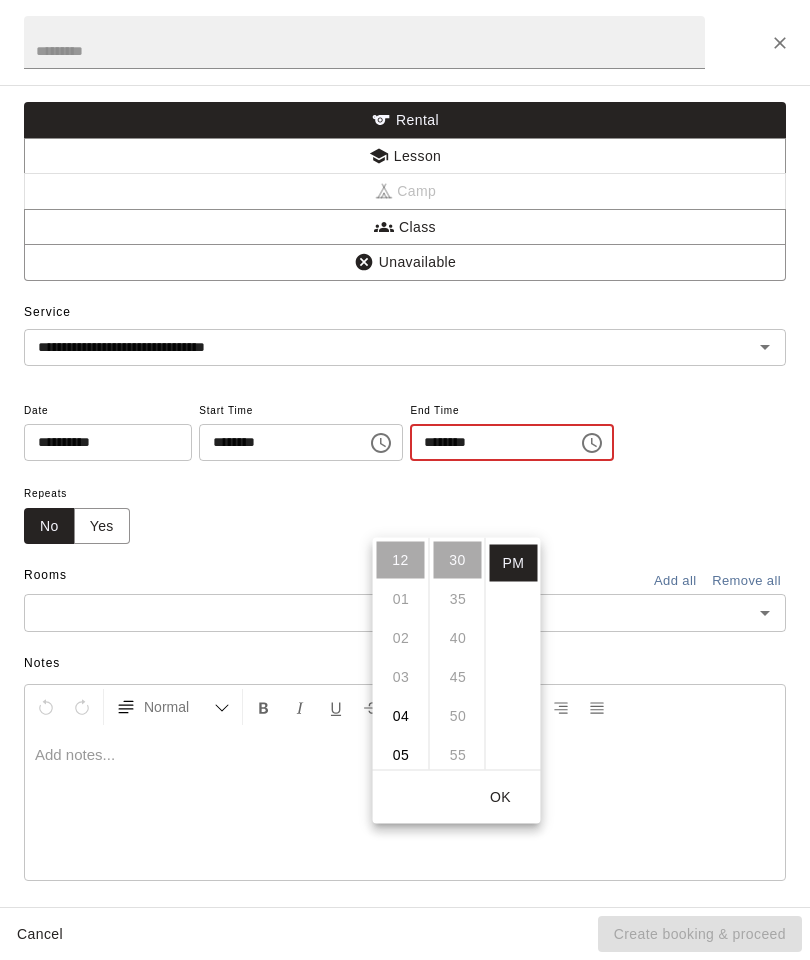 click on "05" at bounding box center (401, 755) 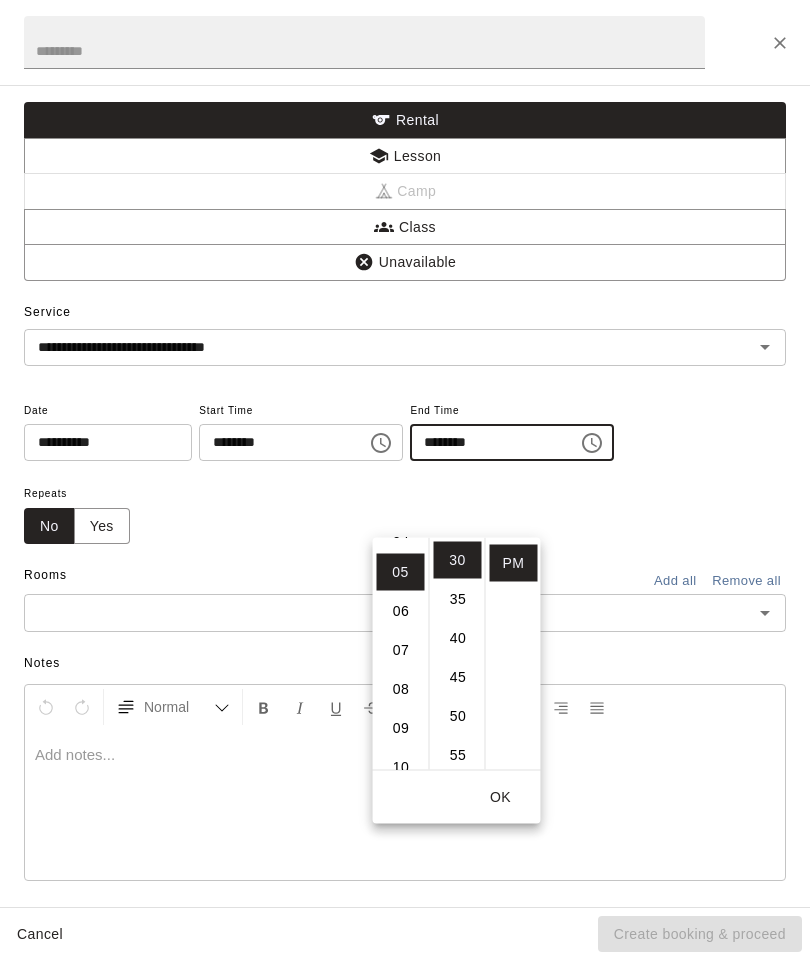 scroll, scrollTop: 195, scrollLeft: 0, axis: vertical 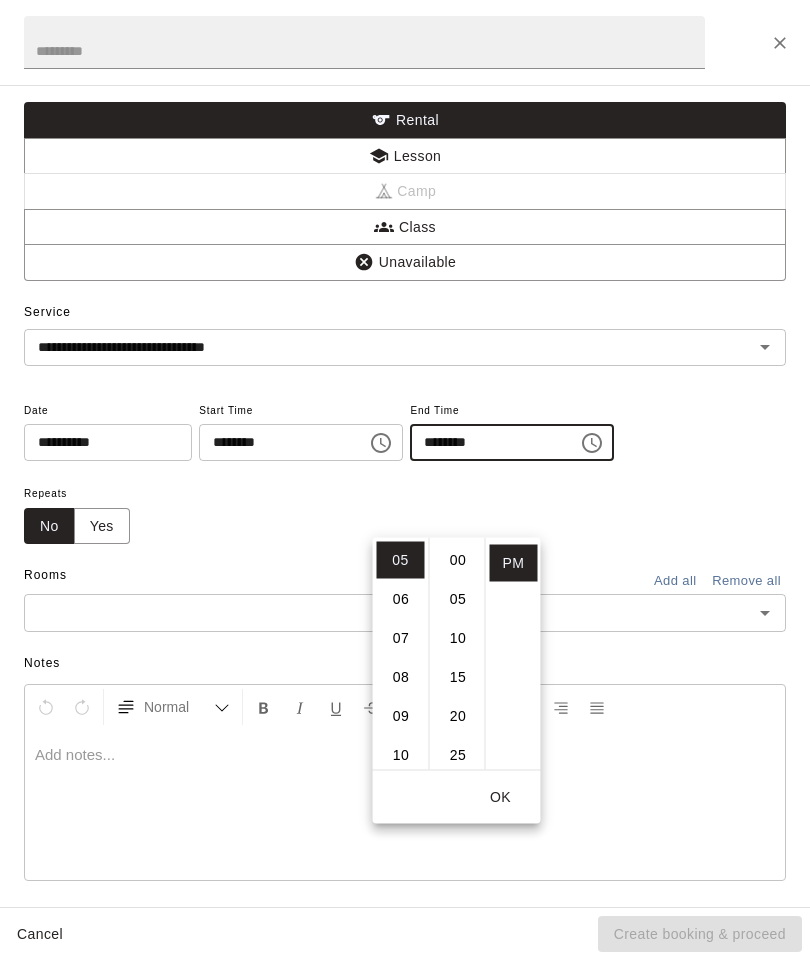click on "00" at bounding box center [458, 560] 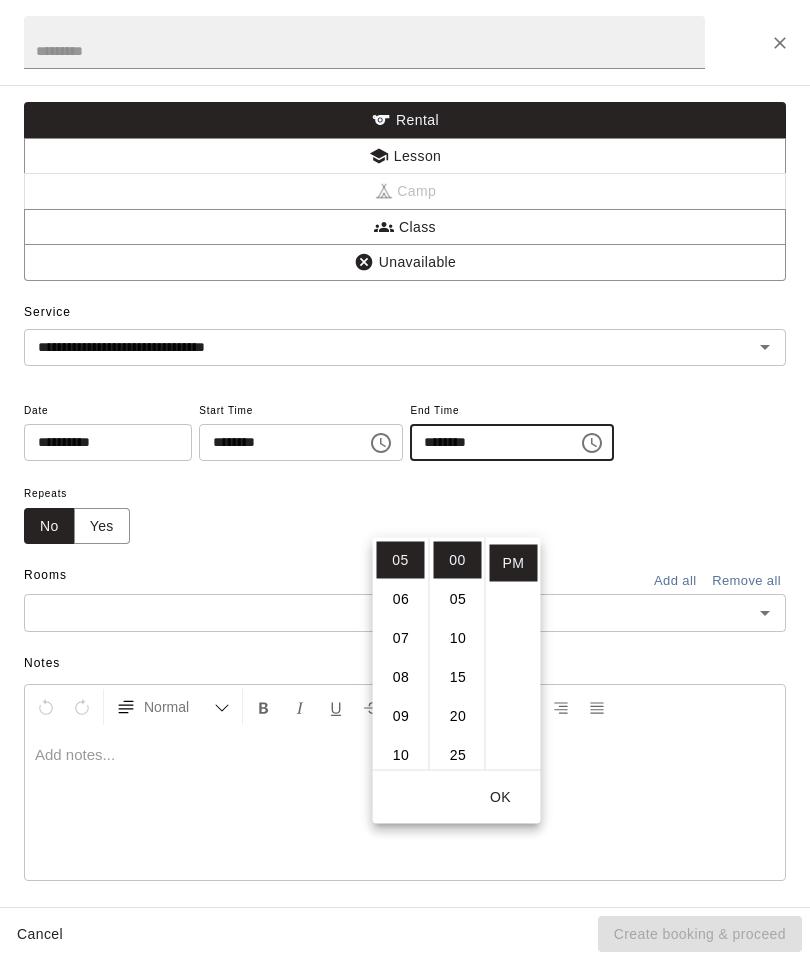 click on "OK" at bounding box center [501, 797] 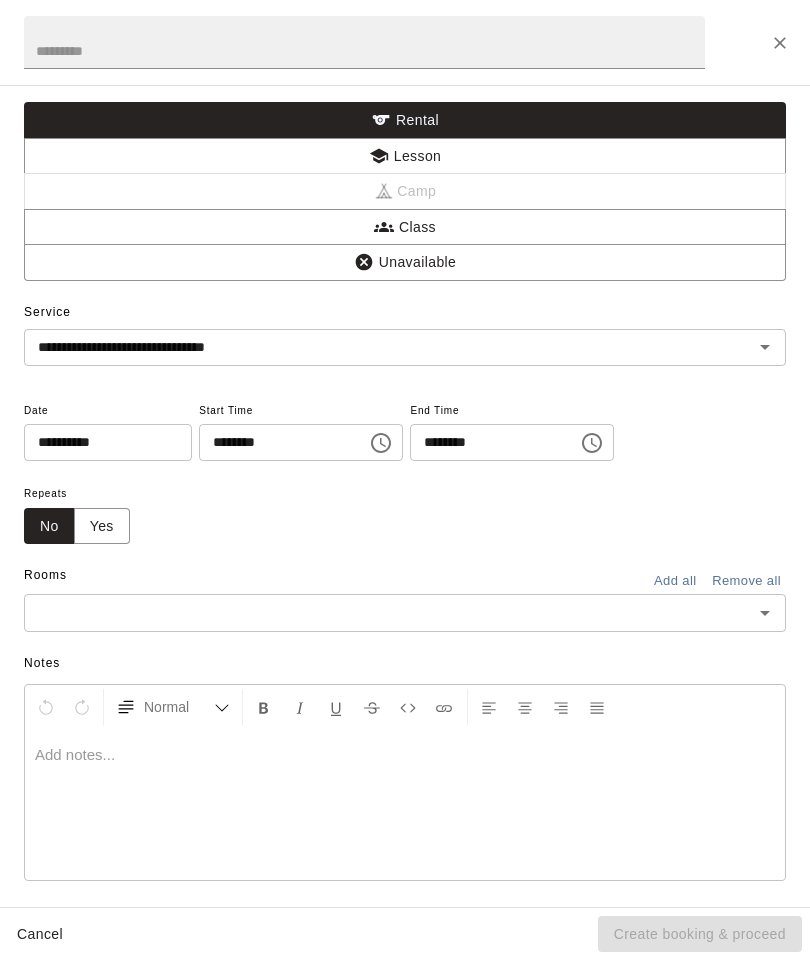 click at bounding box center [388, 612] 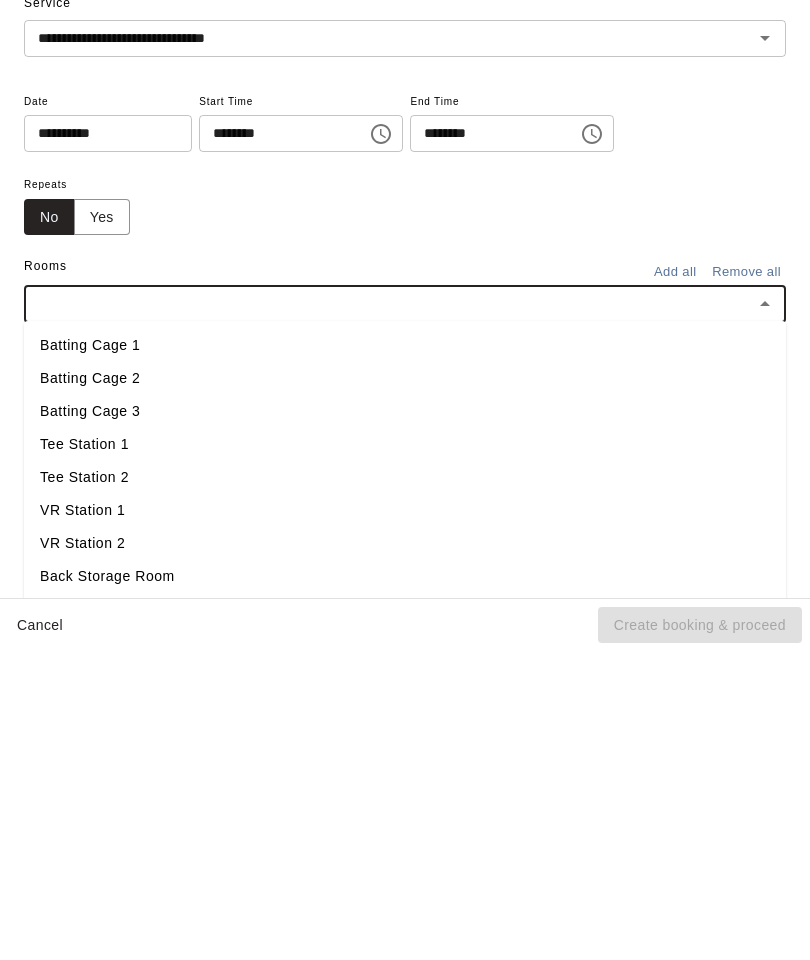 click on "Batting Cage 1" at bounding box center [405, 654] 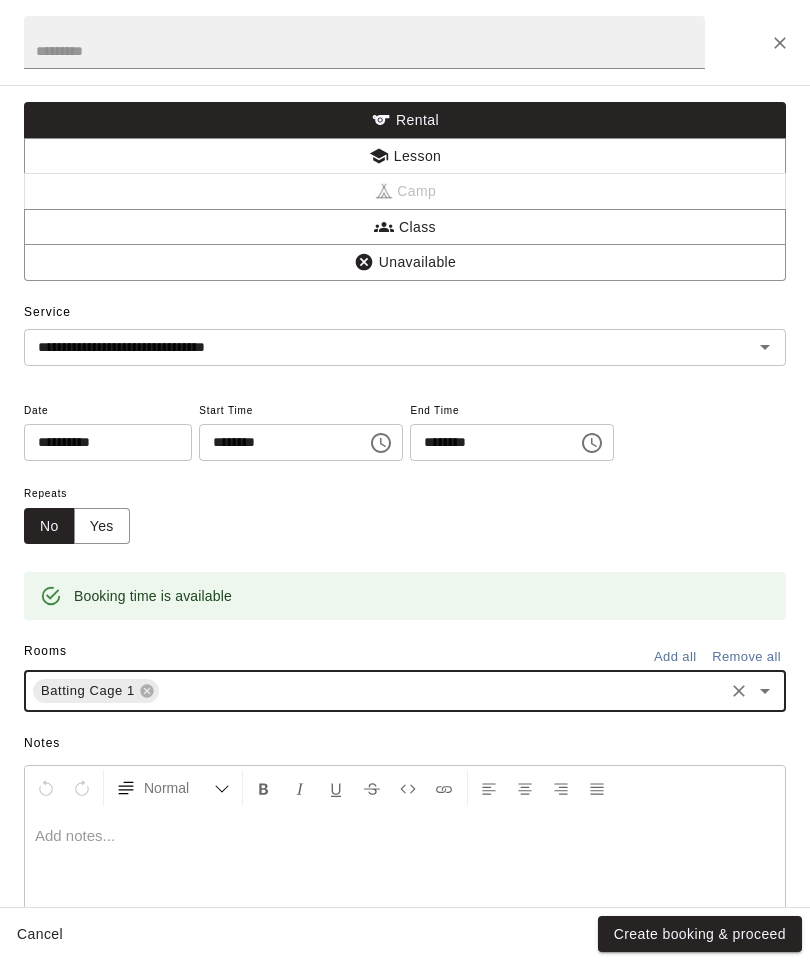 click on "Create booking & proceed" at bounding box center [700, 934] 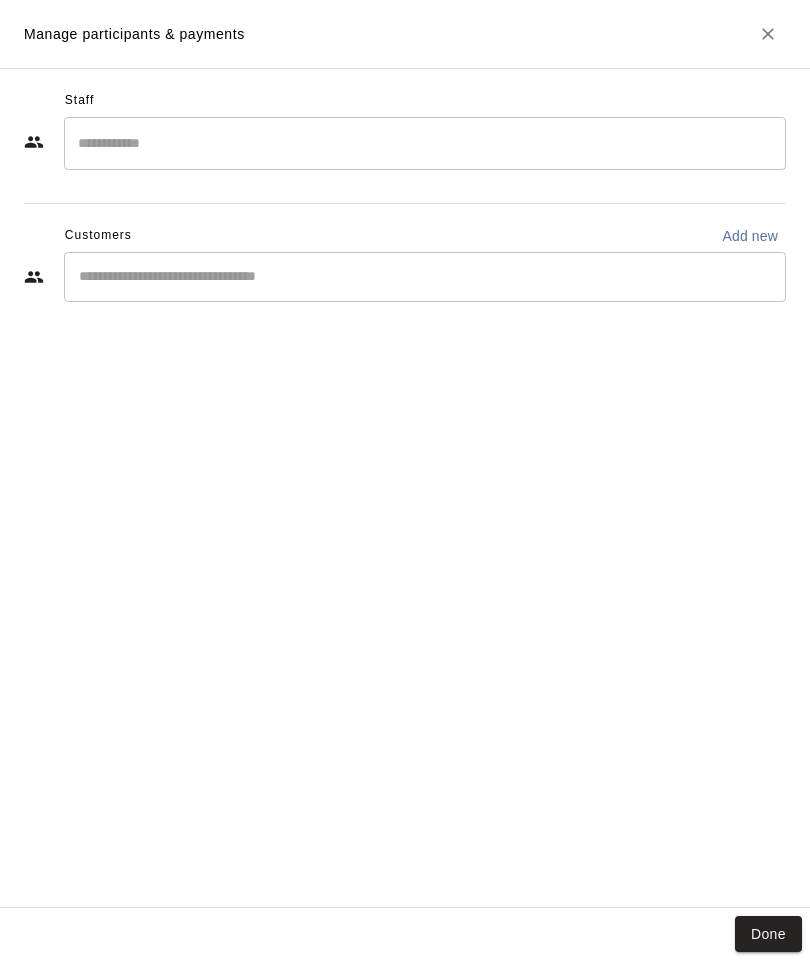 click at bounding box center [425, 277] 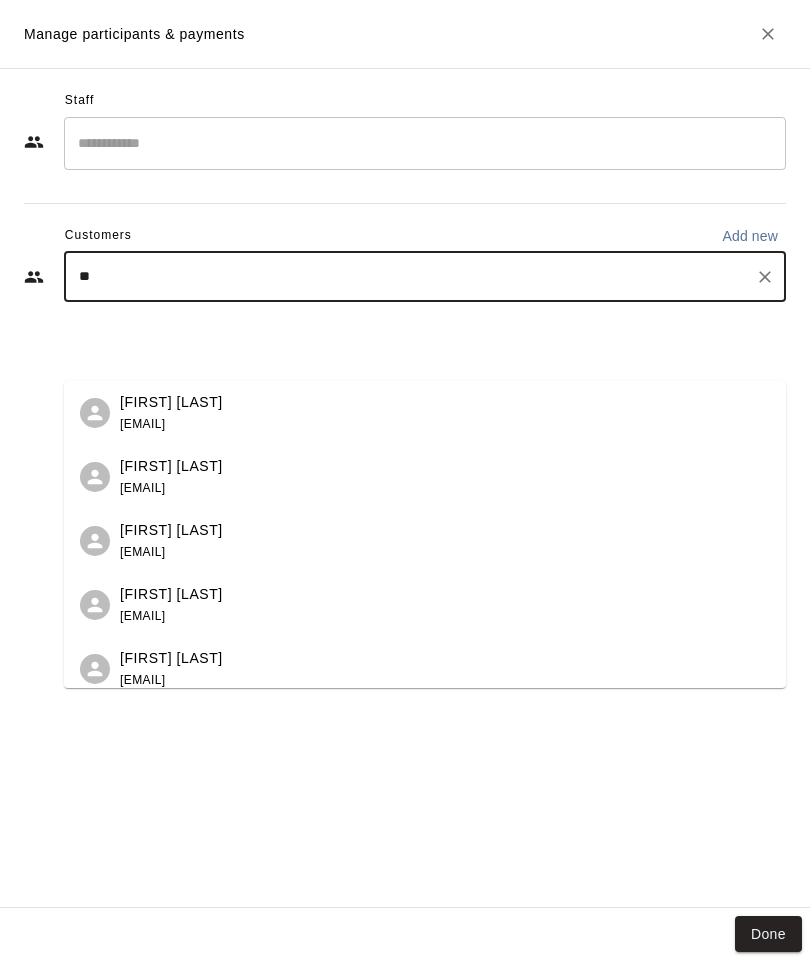 type on "*" 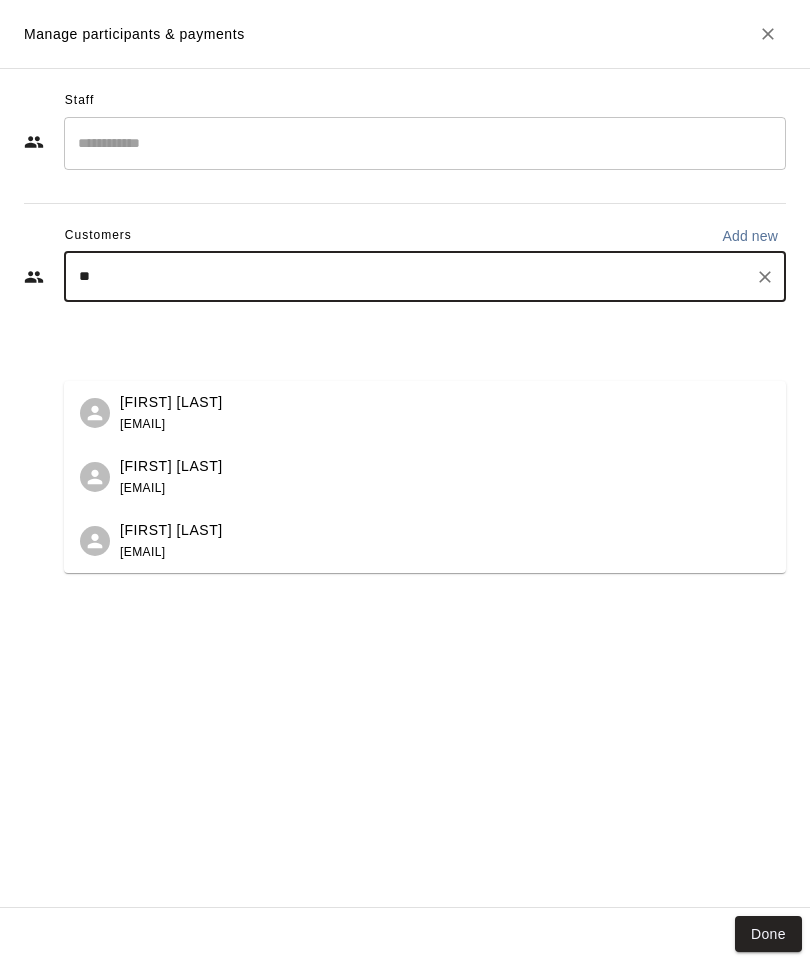 type on "***" 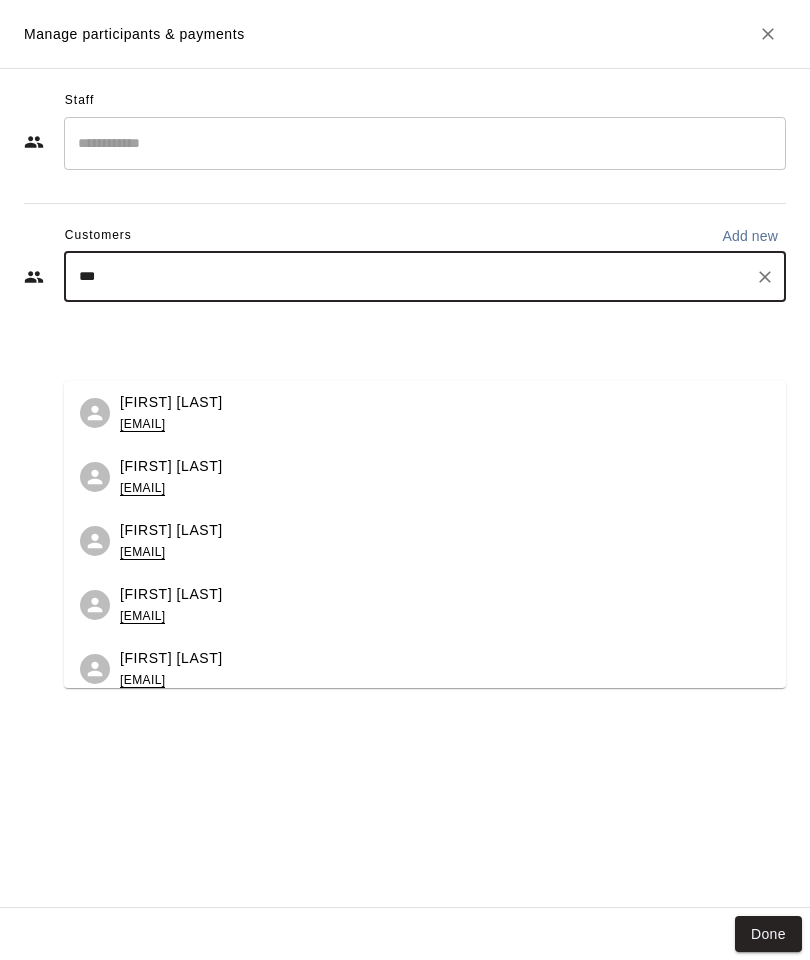 click on "[EMAIL]" at bounding box center (142, 552) 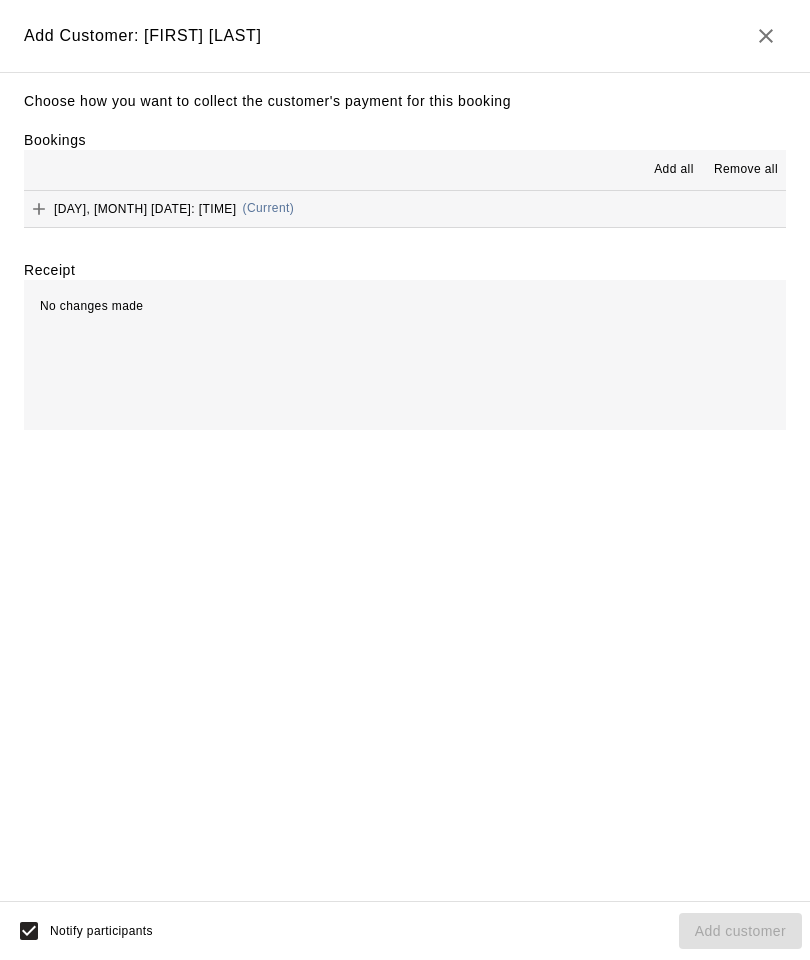 click on "Add all" at bounding box center (674, 170) 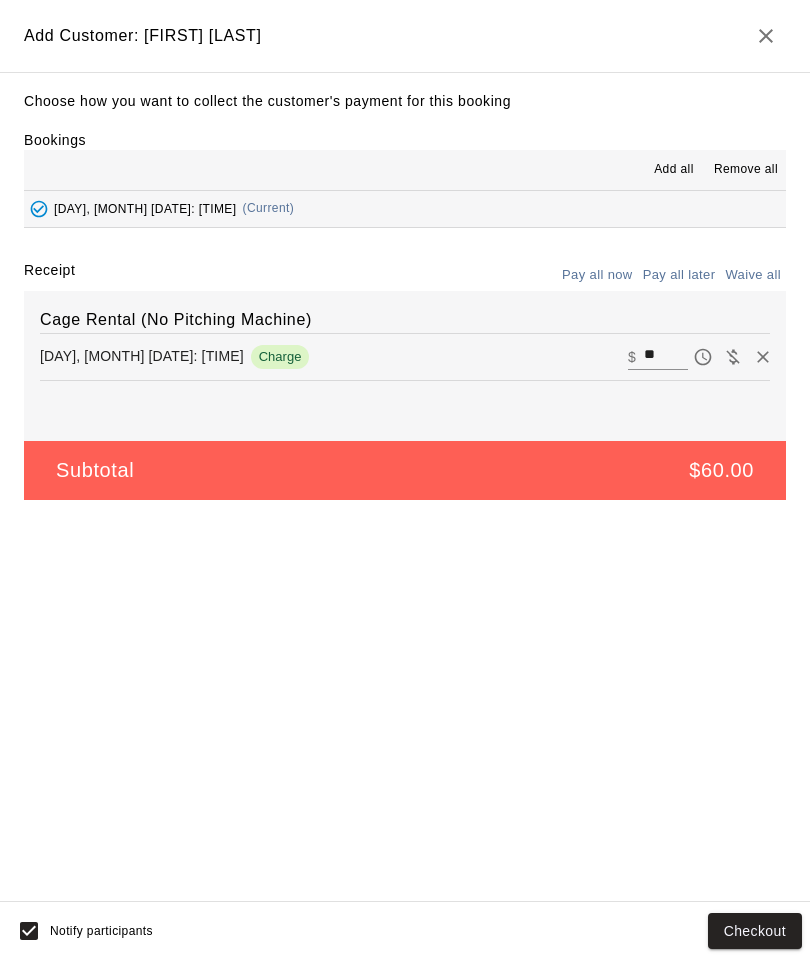 click on "Checkout" at bounding box center (755, 931) 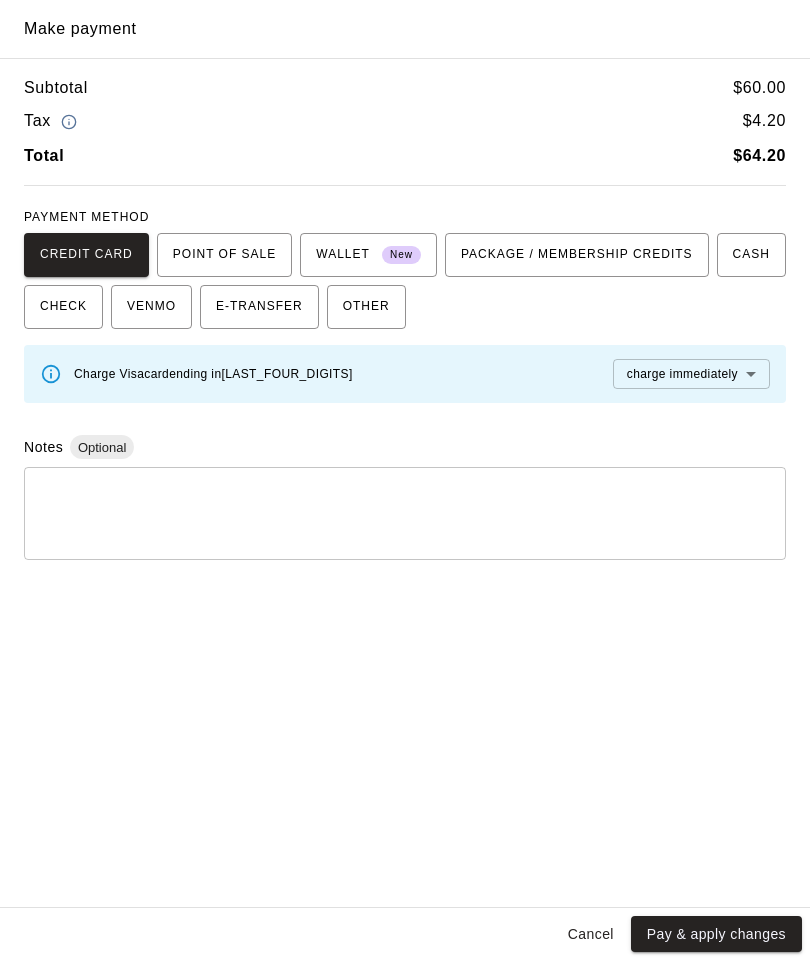 click on "Pay & apply changes" at bounding box center [716, 934] 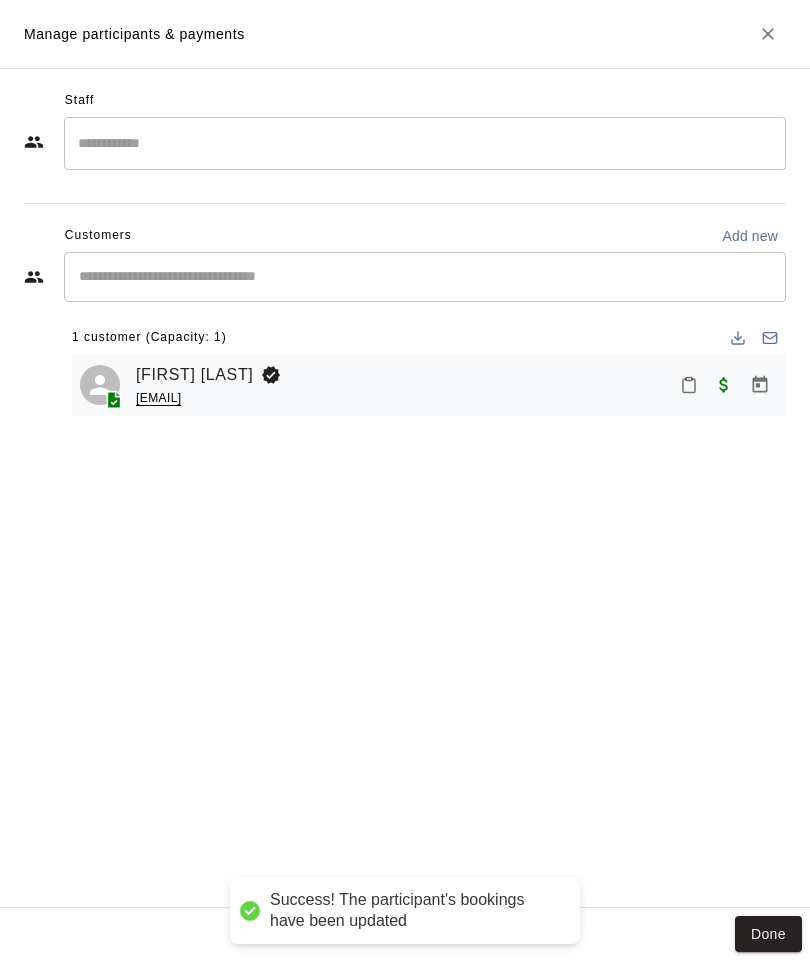 click on "Done" at bounding box center (768, 934) 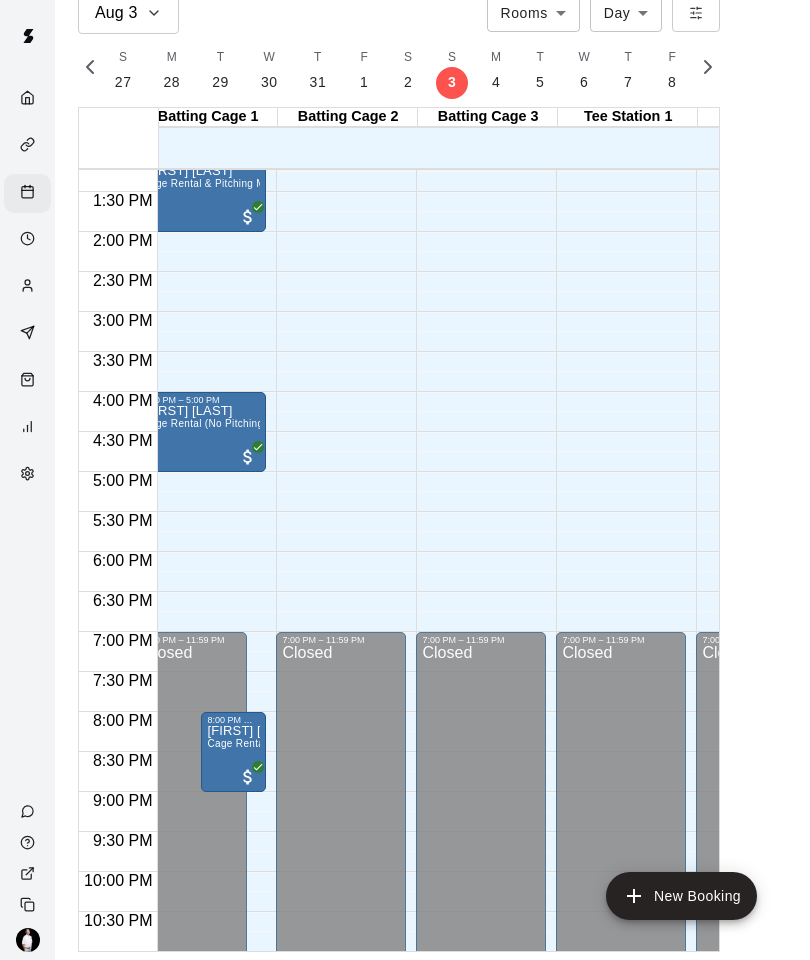 scroll, scrollTop: 1064, scrollLeft: -32, axis: both 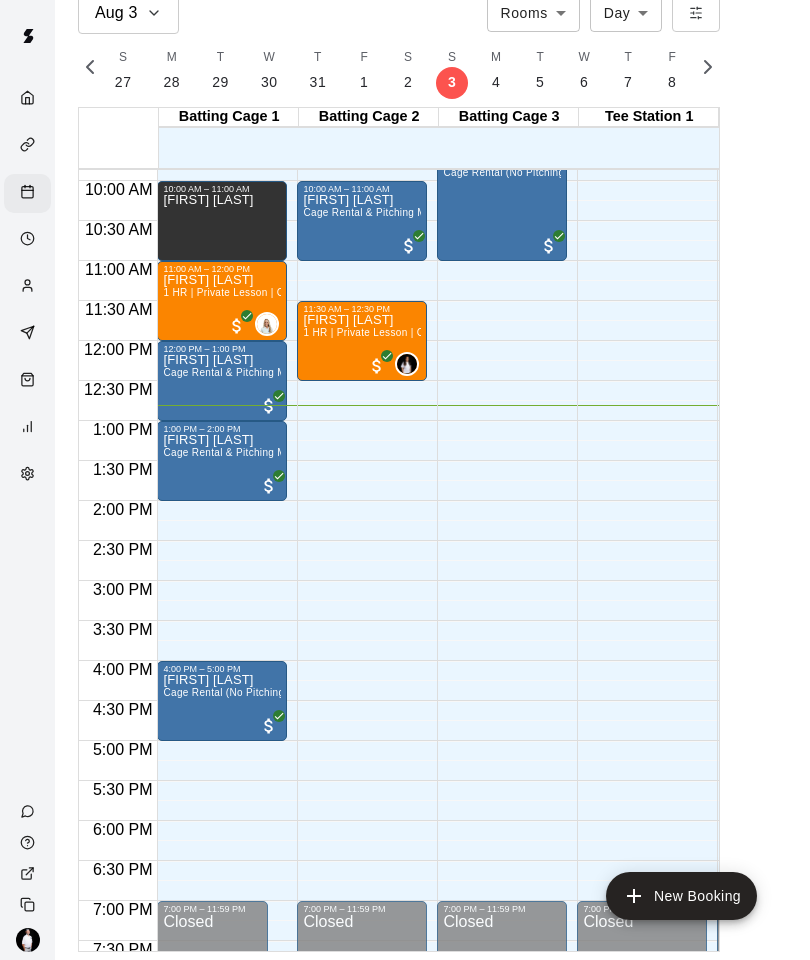 click 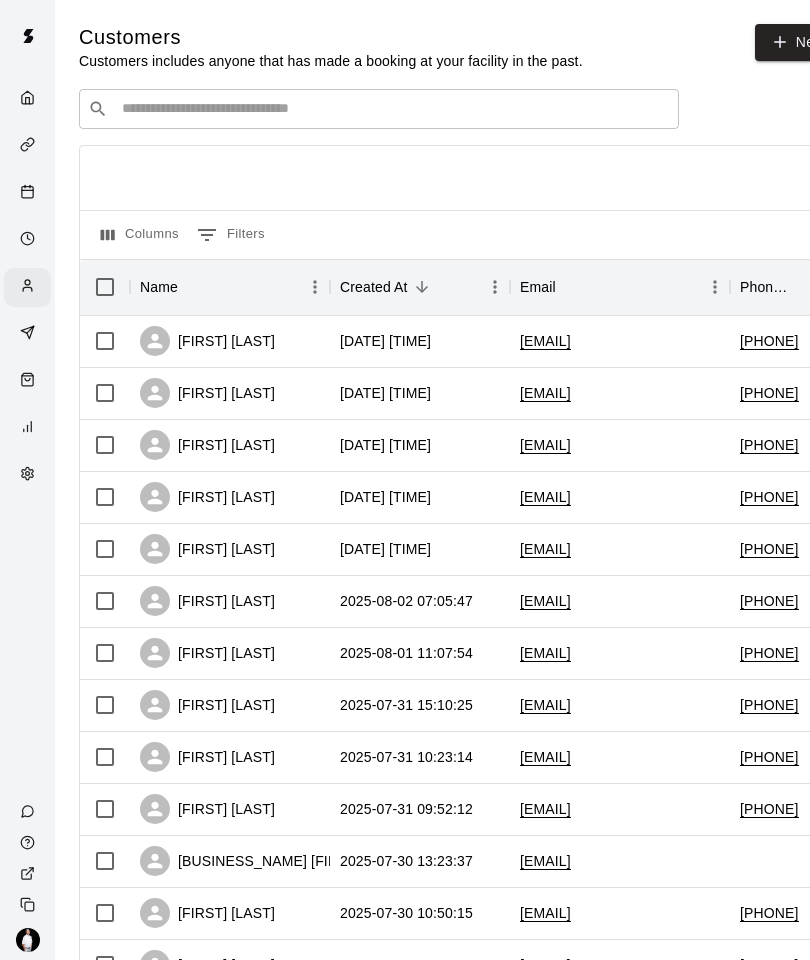 click at bounding box center [393, 109] 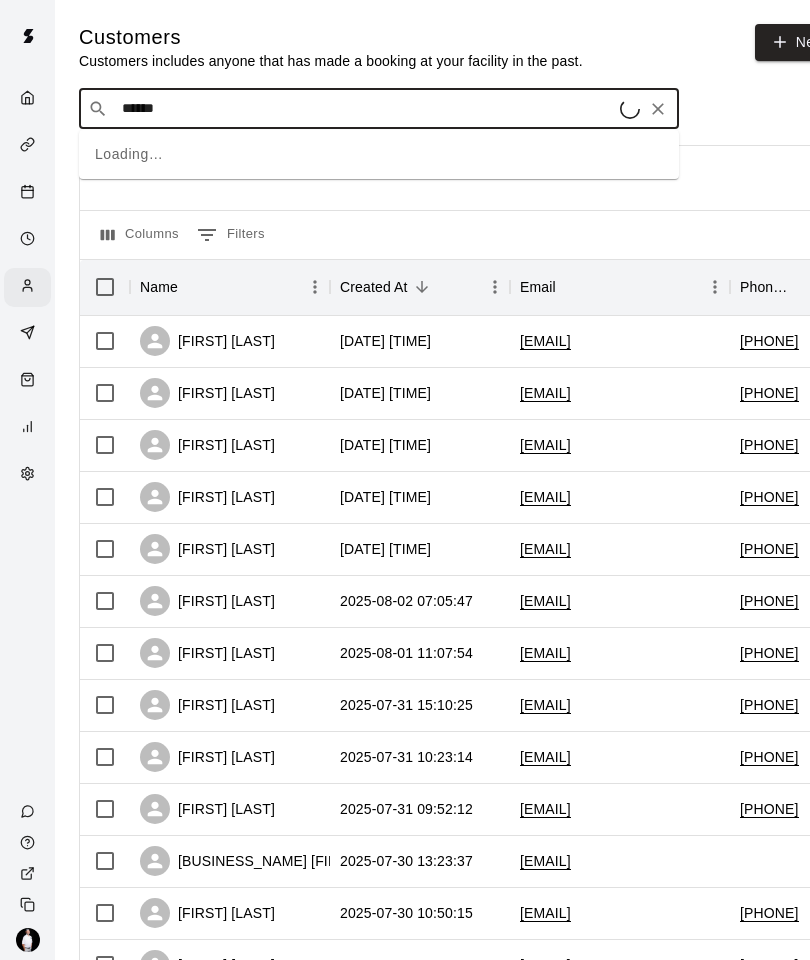 type on "*******" 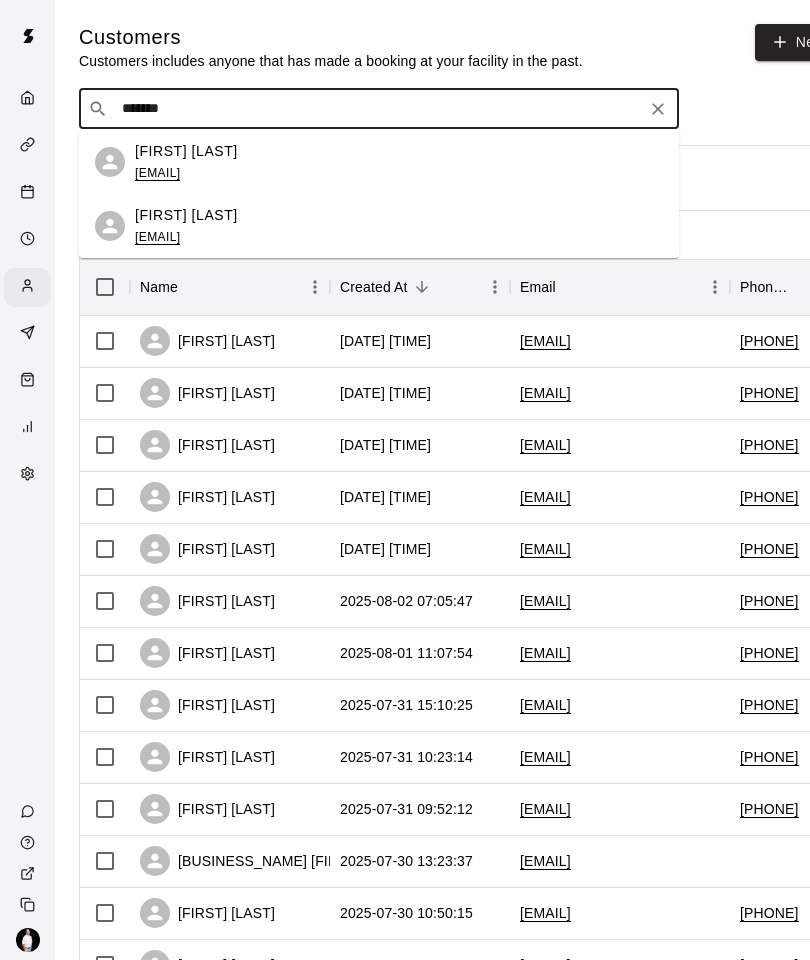 click on "[FIRST] [LAST]" at bounding box center [186, 215] 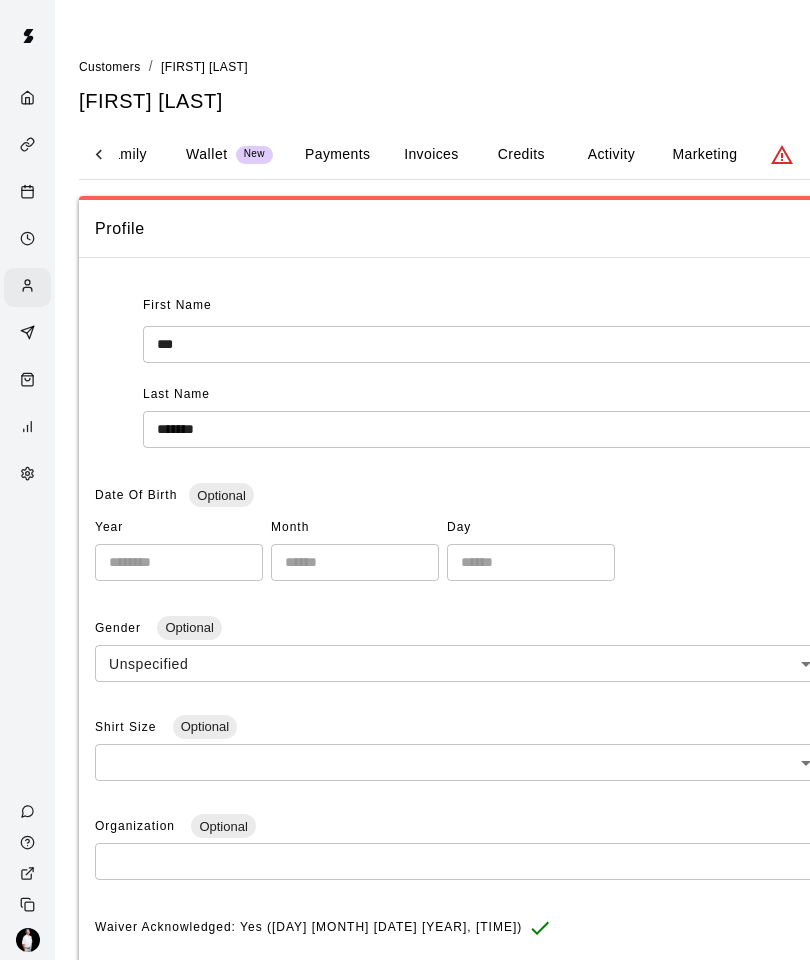 scroll, scrollTop: 0, scrollLeft: 227, axis: horizontal 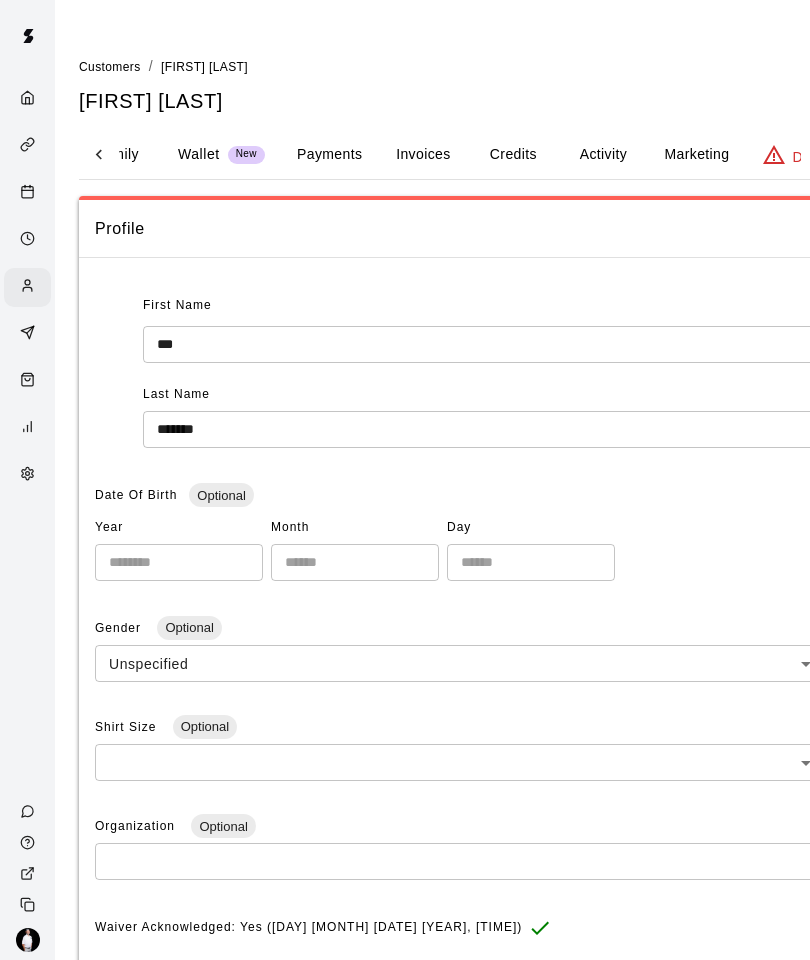 click on "Activity" at bounding box center (603, 155) 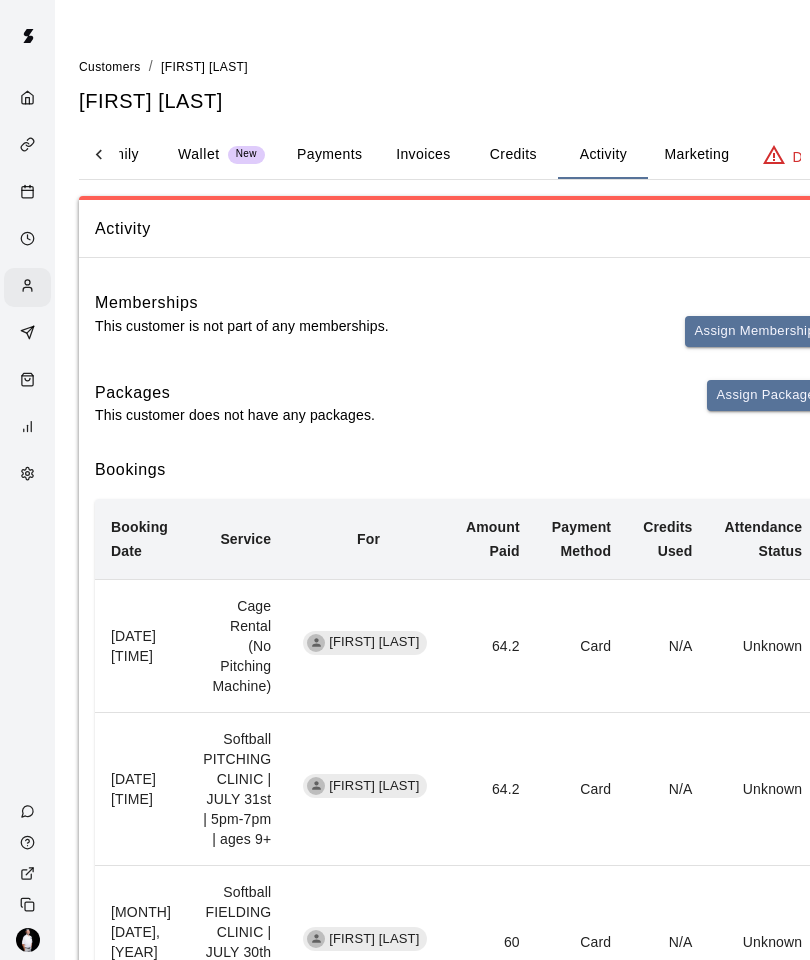 click on "Assign Membership" at bounding box center (755, 331) 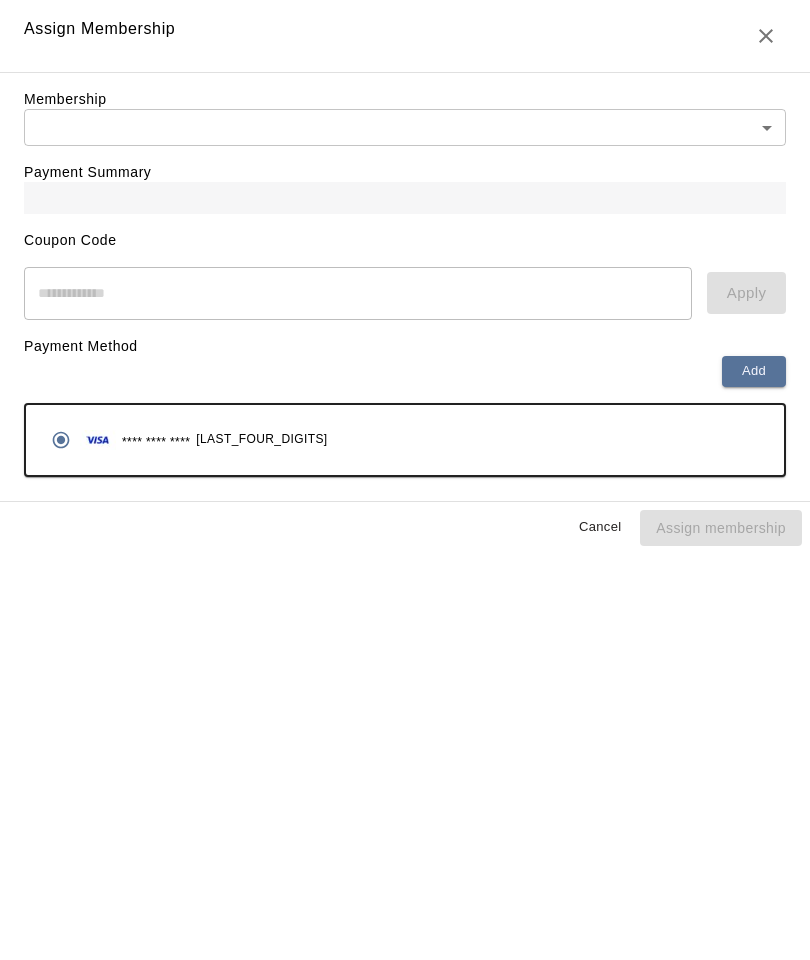 click on "Customers / [FIRST] [LAST] [FIRST] [LAST] Profile Contact Family Wallet New Payments Invoices Credits Activity Marketing Delete Activity Memberships This customer is not part of any memberships. Assign Membership Packages This customer does not have any packages. Assign Package Bookings Booking Date   Service For Amount Paid Payment Method Credits Used Attendance Status Participating Staff [MONTH] [DATE], [YEAR] [TIME] Cage Rental (No Pitching Machine) [FIRST] [LAST] 64.2 Card N/A Unknown None [MONTH] [DATE], [YEAR] [TIME] Softball PITCHING CLINIC | [MONTH] [DATE] | 5pm-7pm | ages 9+ [FIRST] [LAST] 64.2 Card N/A Unknown [FIRST] [LAST] [MONTH] [DATE], [YEAR] [TIME] Softball FIELDING CLINIC | [MONTH] [DATE] | 5pm-7pm | ages 8+  [FIRST] [LAST] 60 Card N/A Unknown [FIRST] [LAST] [MONTH] [DATE], [YEAR] [TIME] 1 HR | Private Lesson | Coach [FIRST] [LAST] [FIRST] [LAST] 70 Card N/A Unknown [FIRST] [LAST] [MONTH] [DATE], [YEAR] [TIME] 1 HR | Private Lesson | Coach [FIRST] [LAST] [FIRST] [LAST] 70 Card N/A Unknown [FIRST] [LAST] [MONTH] [DATE], [YEAR] [TIME] 1 HR | Private Lesson | Coach [FIRST] [LAST] [FIRST] [LAST]" at bounding box center [405, 1033] 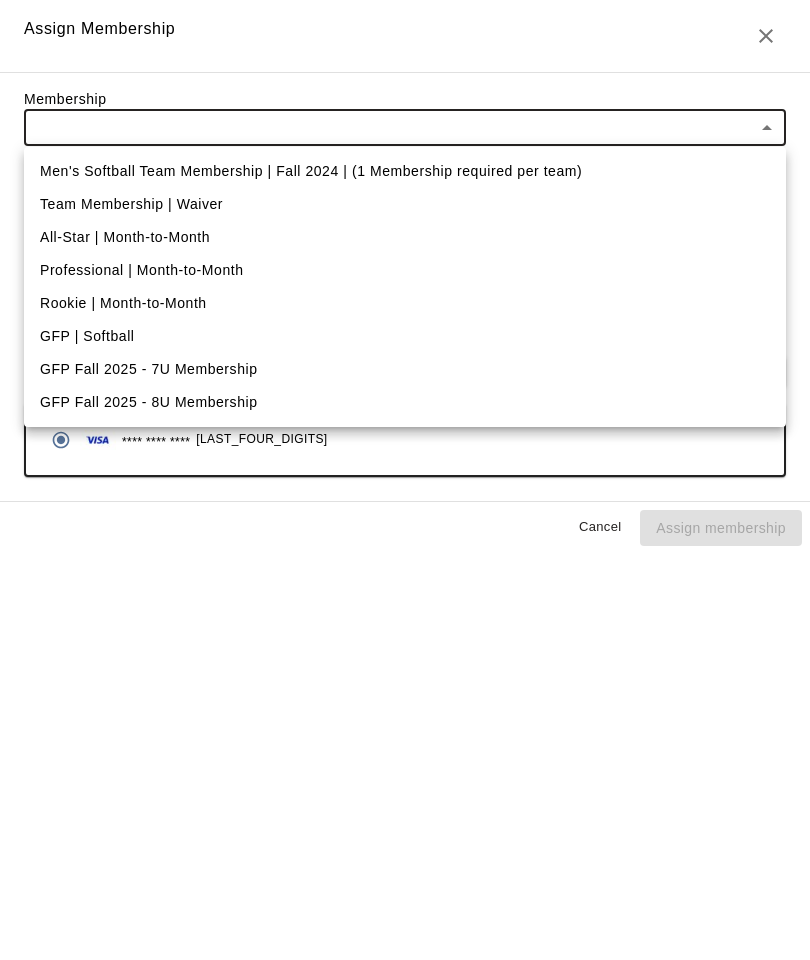 click on "All-Star | Month-to-Month" at bounding box center [405, 237] 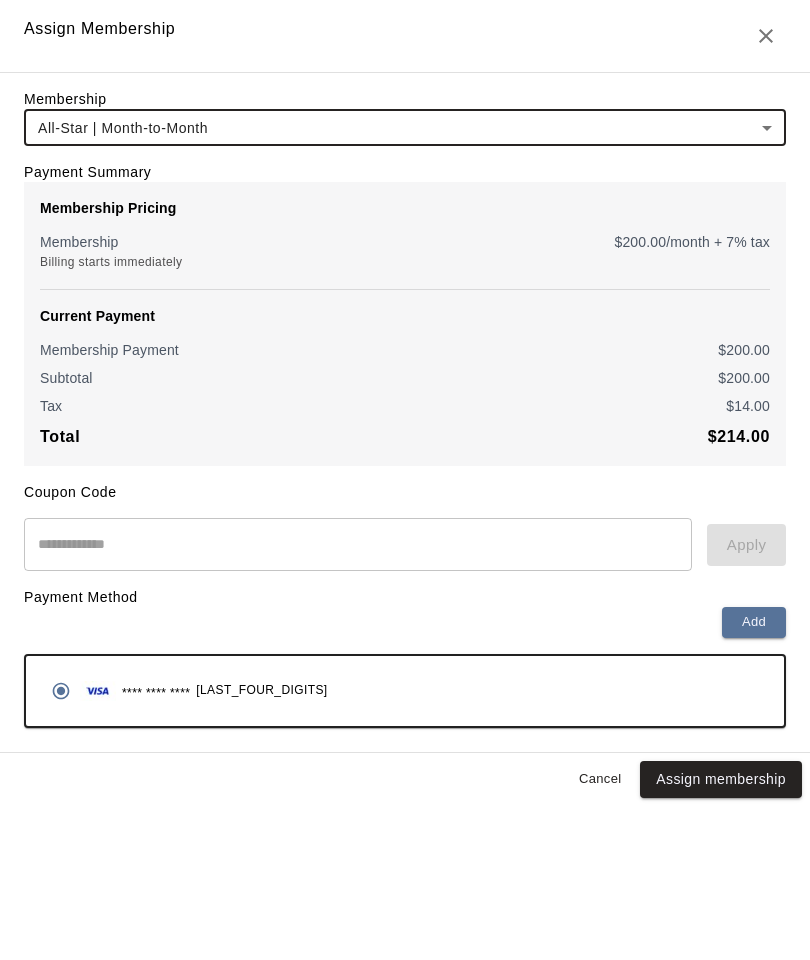 click on "Assign membership" at bounding box center (721, 779) 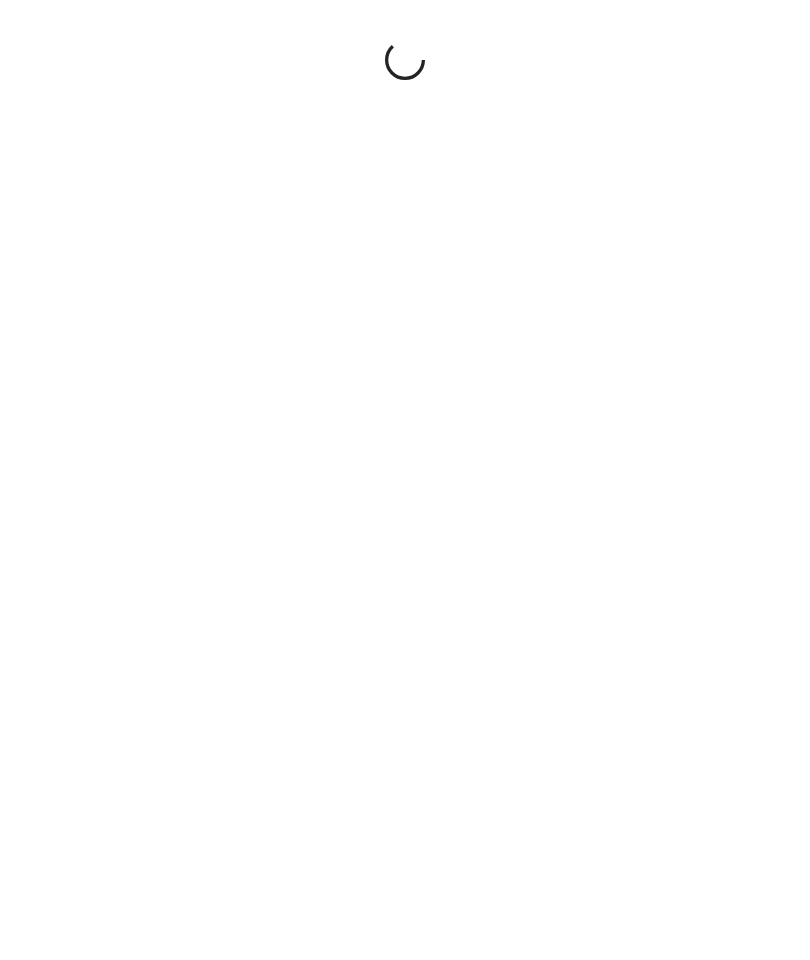 scroll, scrollTop: 0, scrollLeft: 0, axis: both 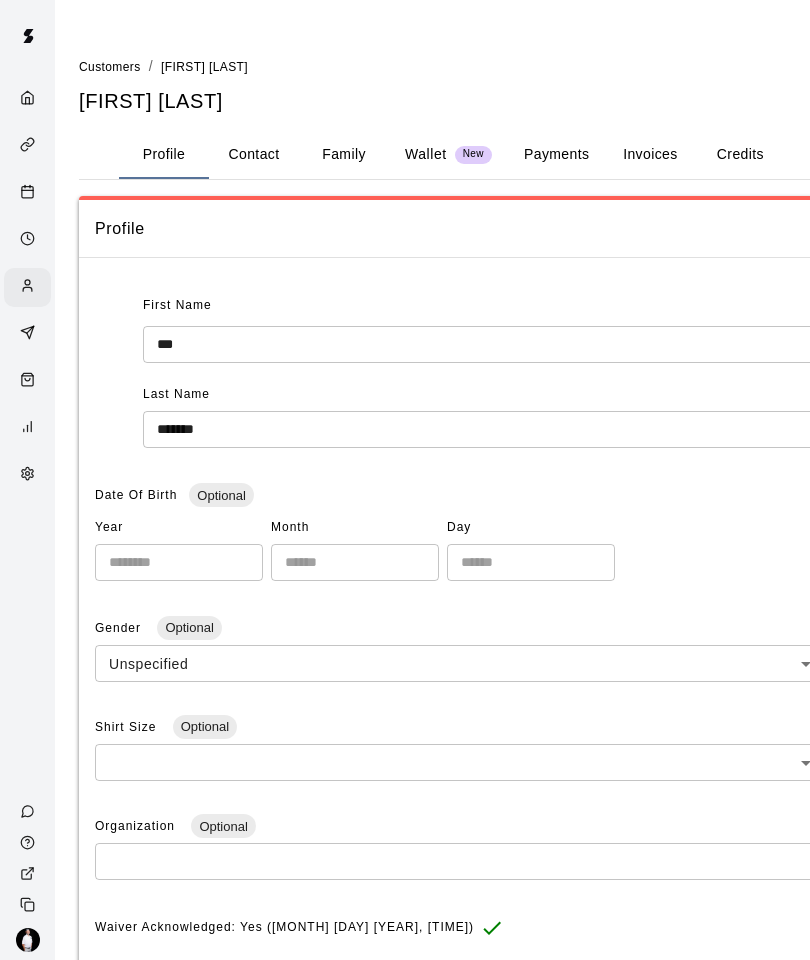 click on "Credits" at bounding box center (740, 155) 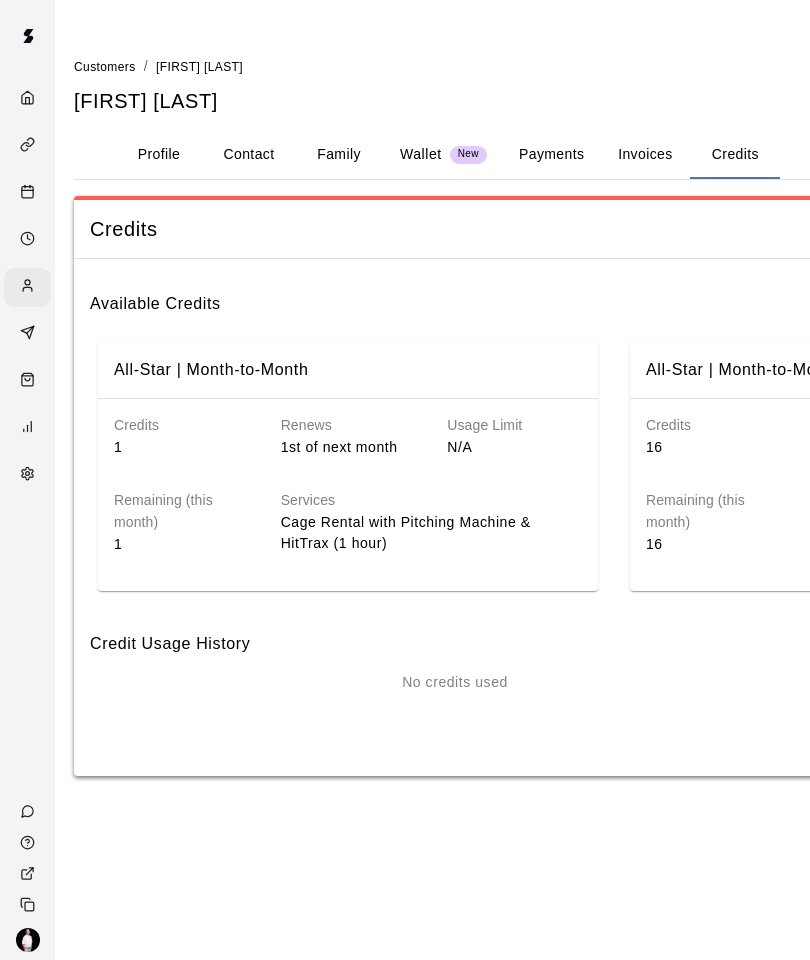 scroll, scrollTop: 0, scrollLeft: 0, axis: both 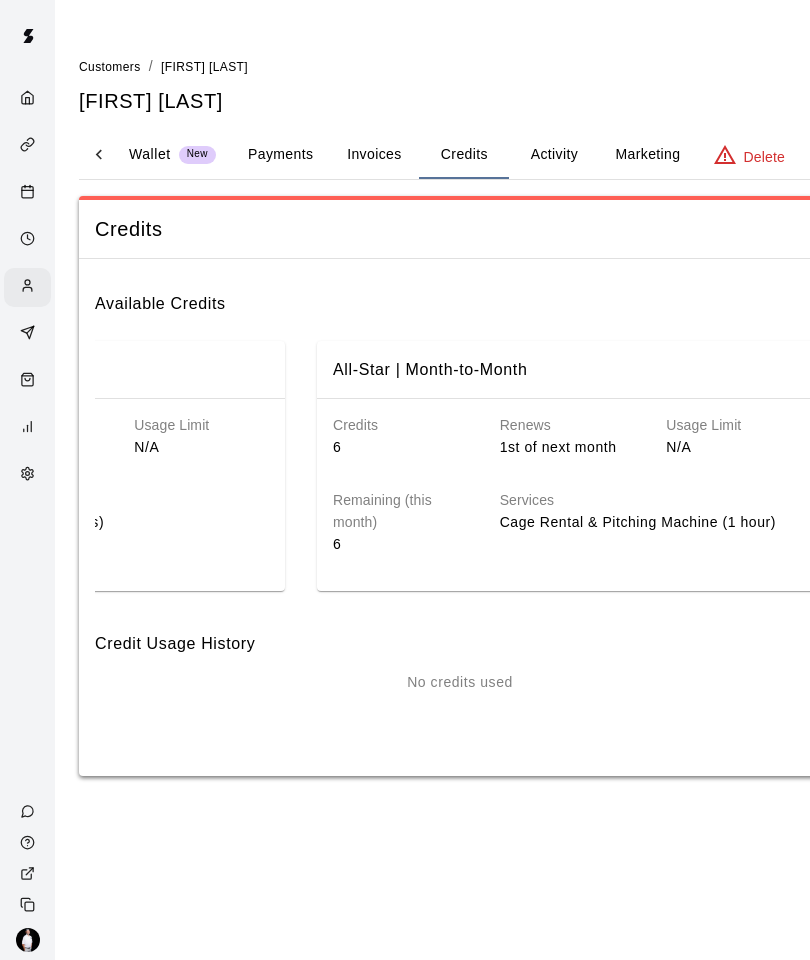 click on "Activity" at bounding box center (554, 155) 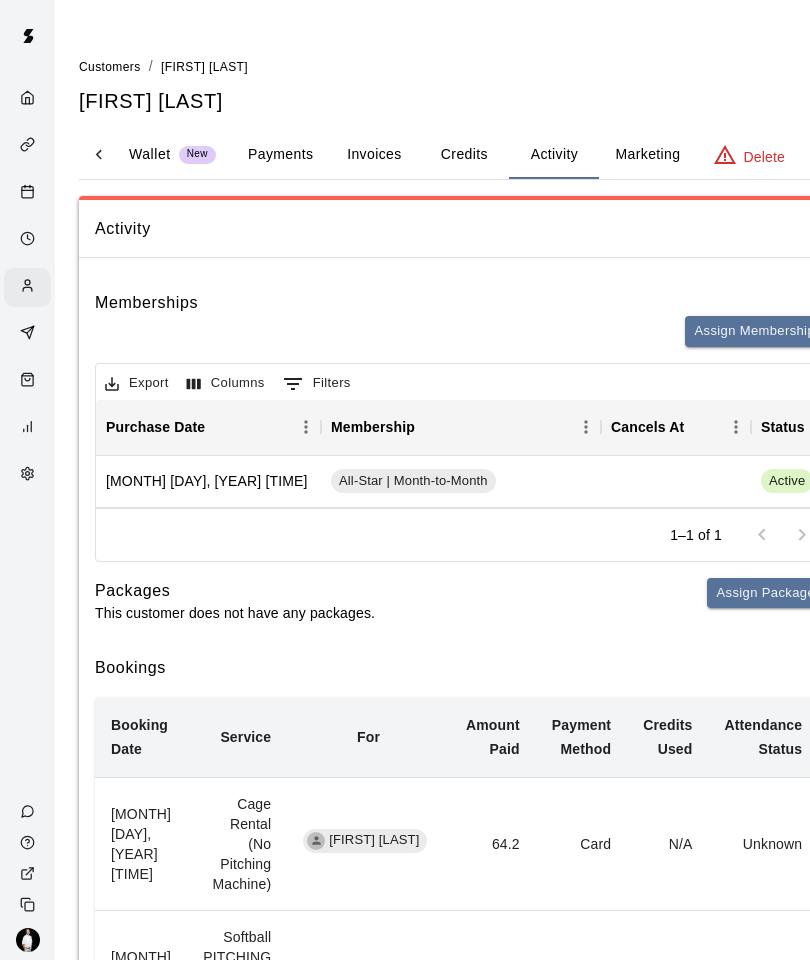 click on "Assign Package" at bounding box center (766, 593) 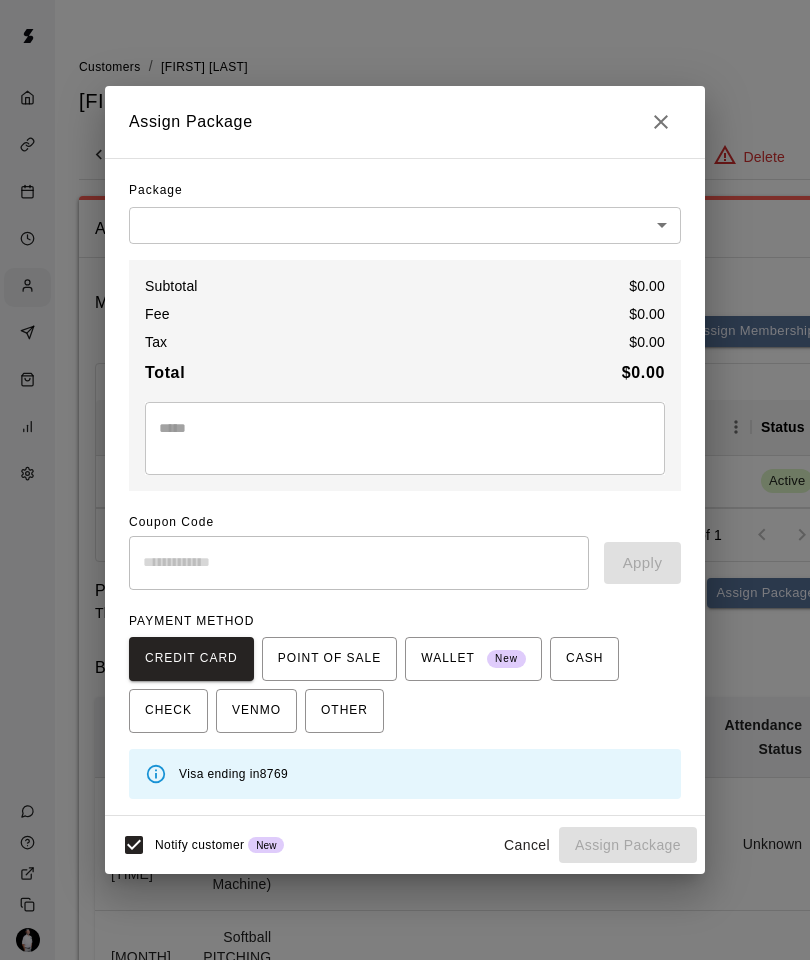click on "Customers / Joe Peebles Joe Peebles Profile Contact Family Wallet New Payments Invoices Credits Activity Marketing Delete Activity Memberships Assign Membership Export Columns 0 Filters Purchase Date Membership Cancels At Status Cancel August 03, 2025 12:50 PM All-Star | Month-to-Month Active 1–1 of 1 Packages This customer does not have any packages. Assign Package Bookings Booking Date   Service For Amount Paid Payment Method Credits Used Attendance Status Participating Staff August 03, 2025 4:00 PM Cage Rental (No Pitching Machine) Joe Peebles 64.2 Card N/A Unknown None July 31, 2025 5:00 PM Softball PITCHING CLINIC | JULY 31st | 5pm-7pm | ages 9+ Charlie Peebles 64.2 Card N/A Unknown Ella Troutt July 30, 2025 5:00 PM Softball FIELDING CLINIC | JULY 30th | 5pm-7pm | ages 8+  Charlie Peebles 60 Card N/A Unknown Mika Garica July 21, 2025 6:30 PM 1 HR | Private Lesson | Coach Mika Charlie Peebles 70 Card N/A Unknown Mika Garica July 05, 2025 11:00 AM 1 HR | Private Lesson | Coach Mika Charlie Peebles 70 N/A" at bounding box center (405, 1132) 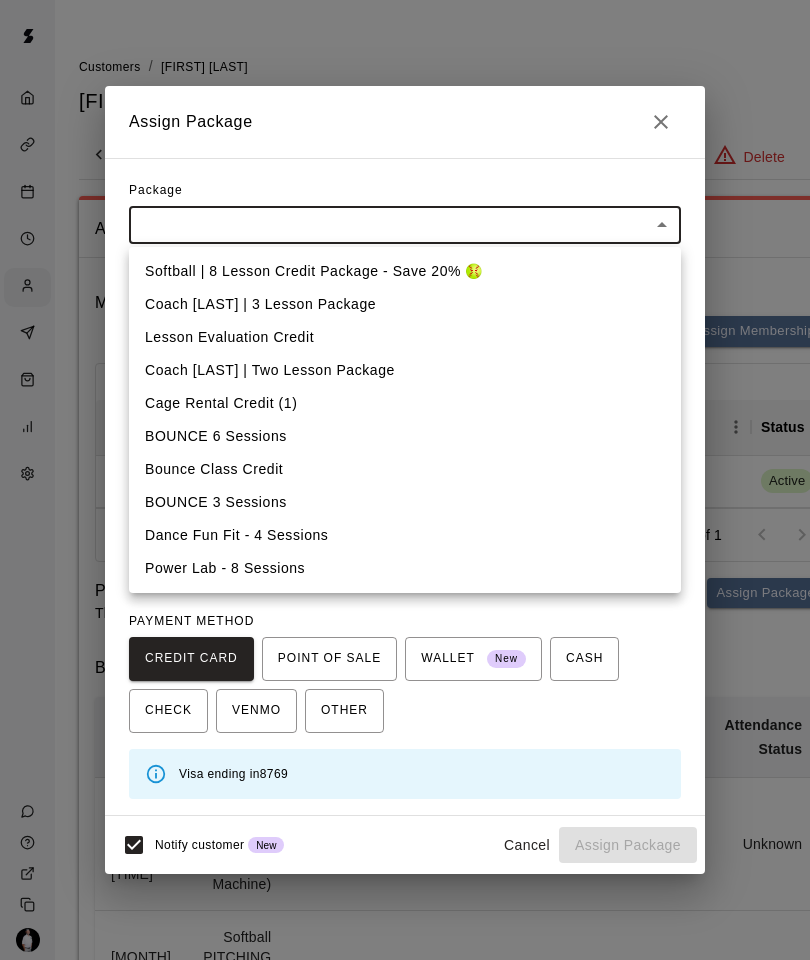 click on "Cage Rental Credit (1)" at bounding box center [405, 403] 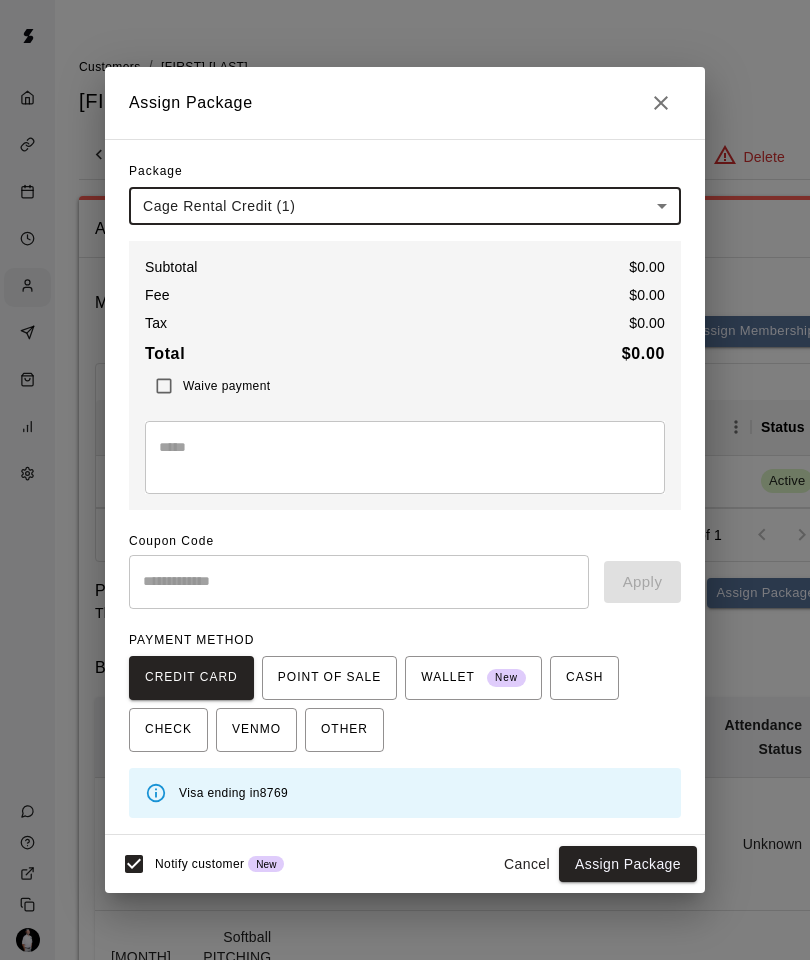type on "**********" 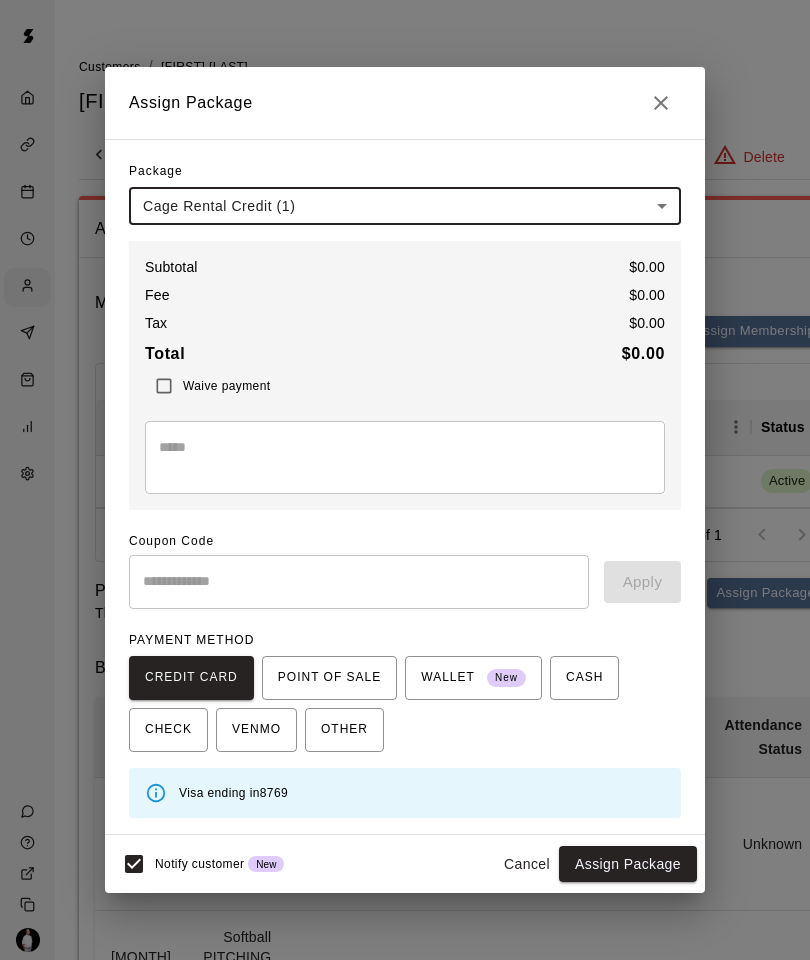 click on "Assign Package" at bounding box center (628, 864) 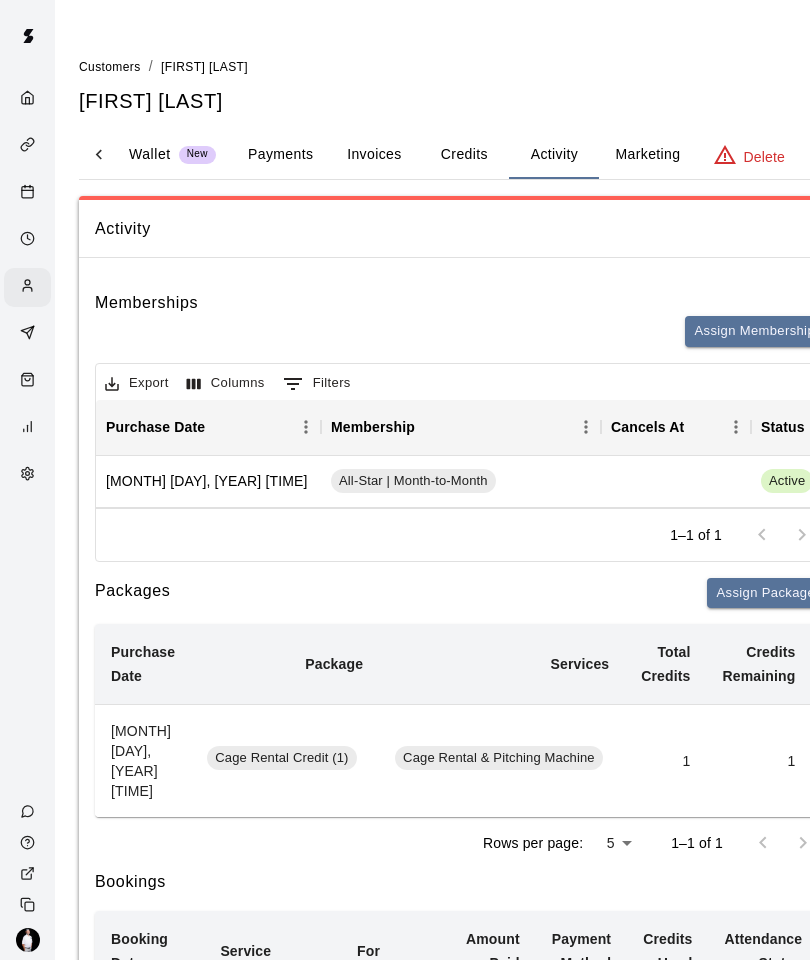click at bounding box center [27, 193] 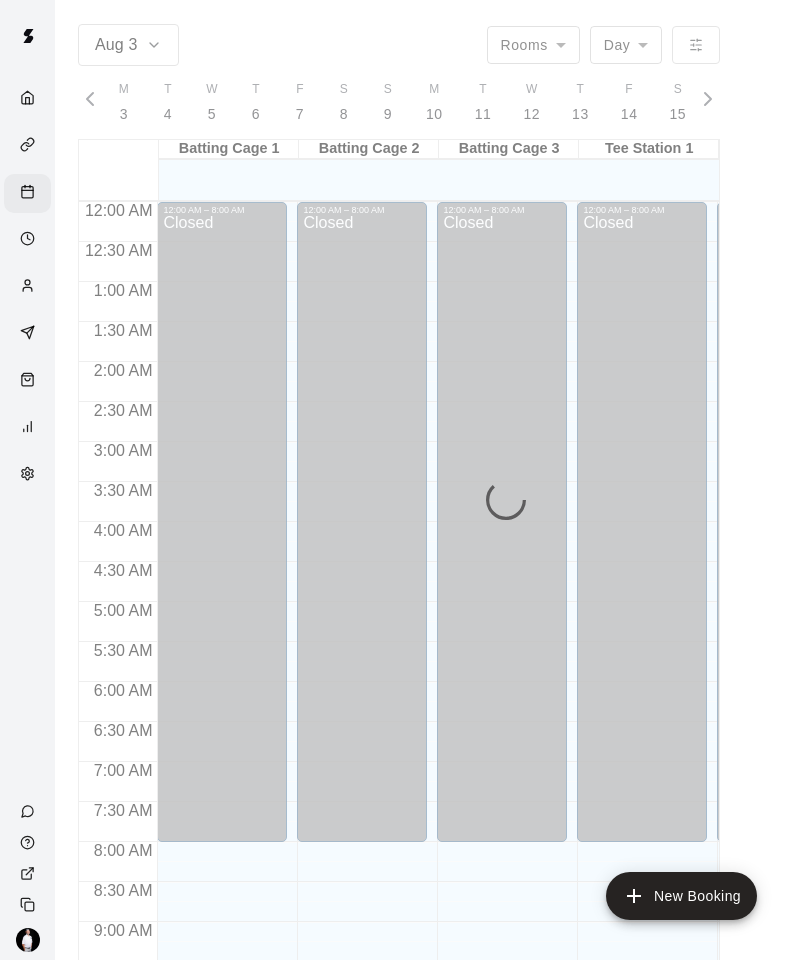 scroll, scrollTop: 0, scrollLeft: 8233, axis: horizontal 